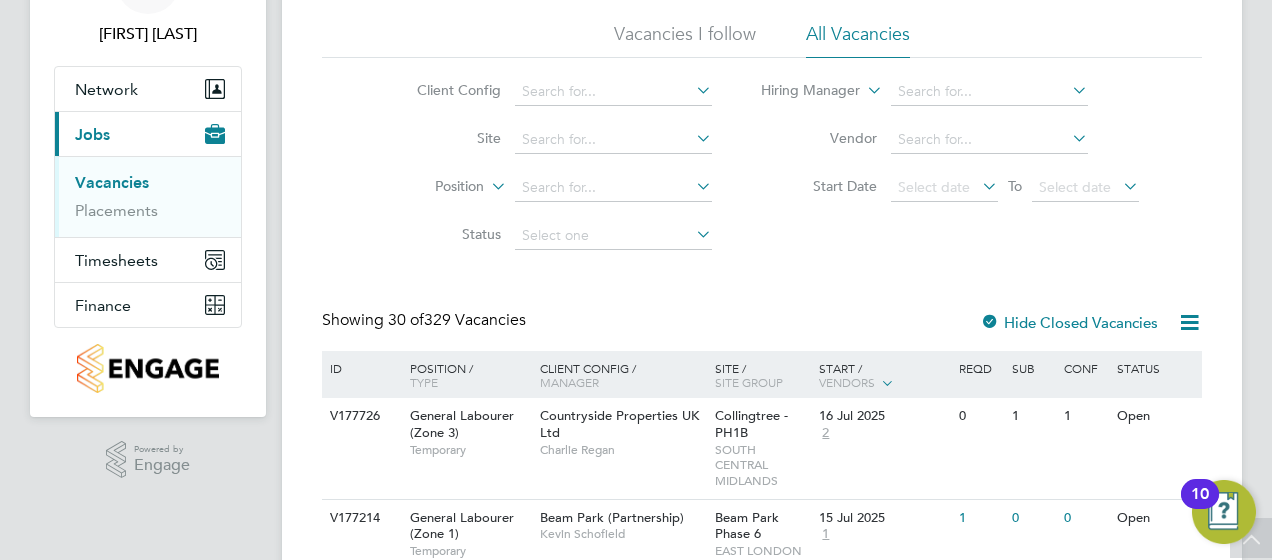 scroll, scrollTop: 0, scrollLeft: 0, axis: both 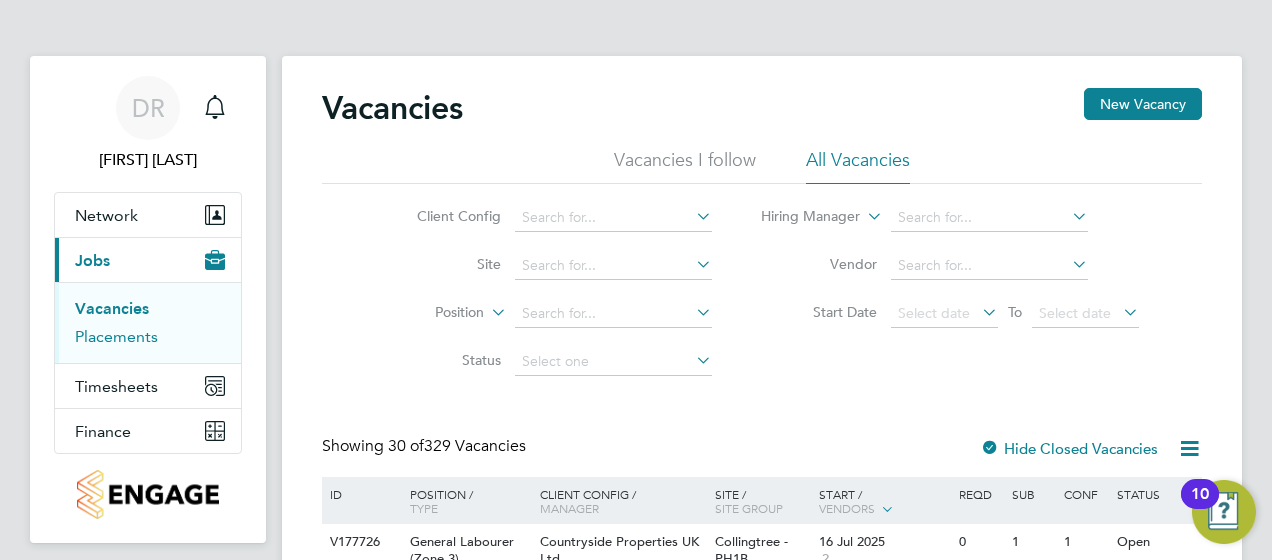 click on "Placements" at bounding box center (116, 336) 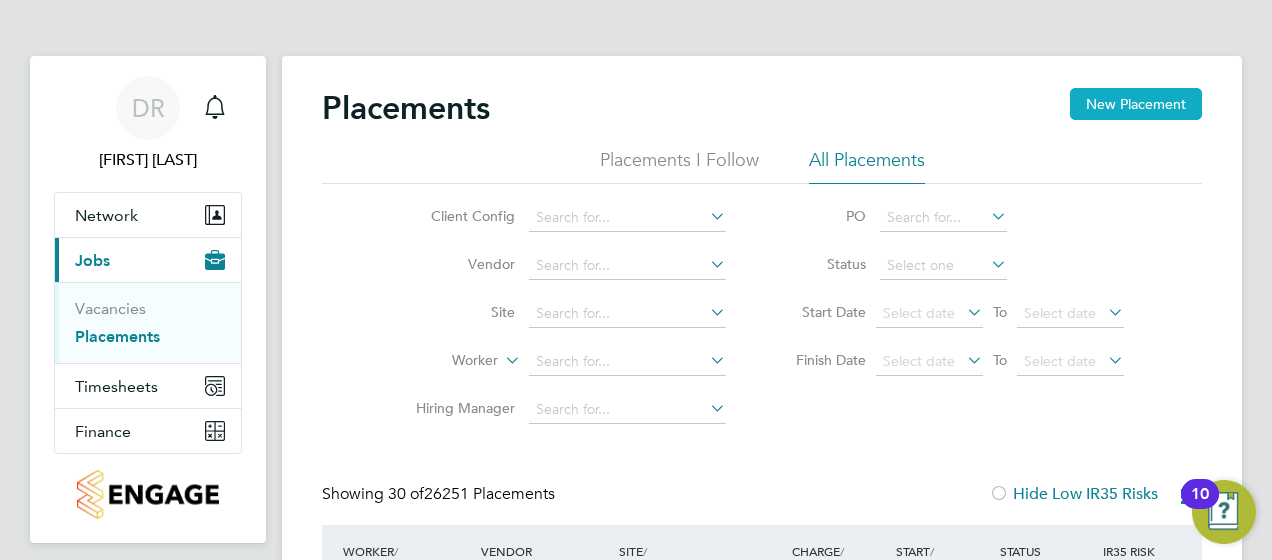 scroll, scrollTop: 10, scrollLeft: 10, axis: both 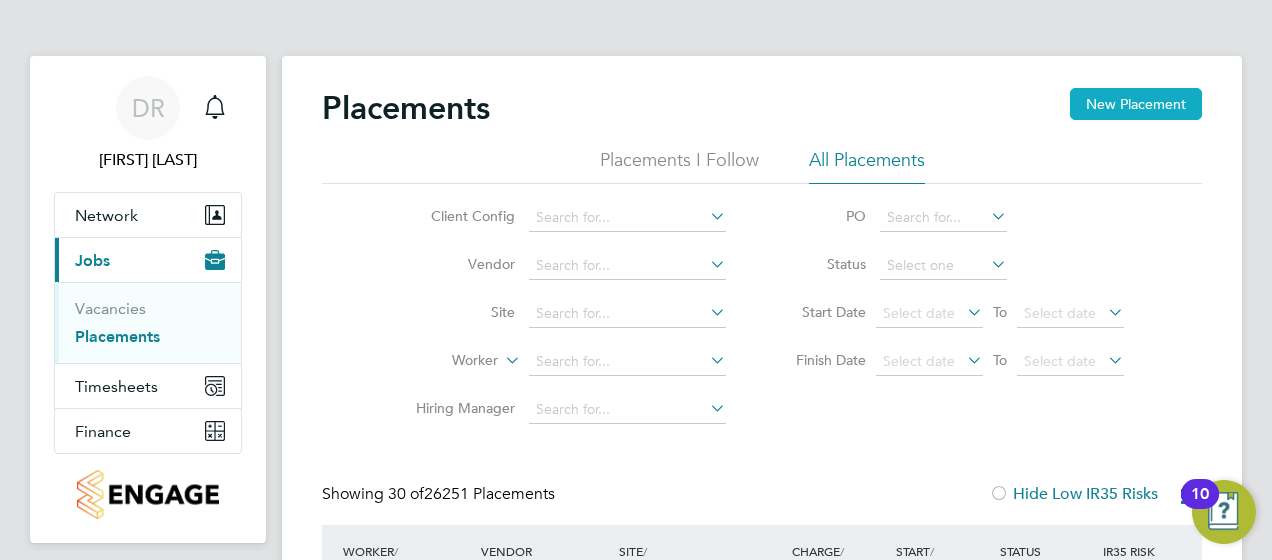 click on "New Placement" 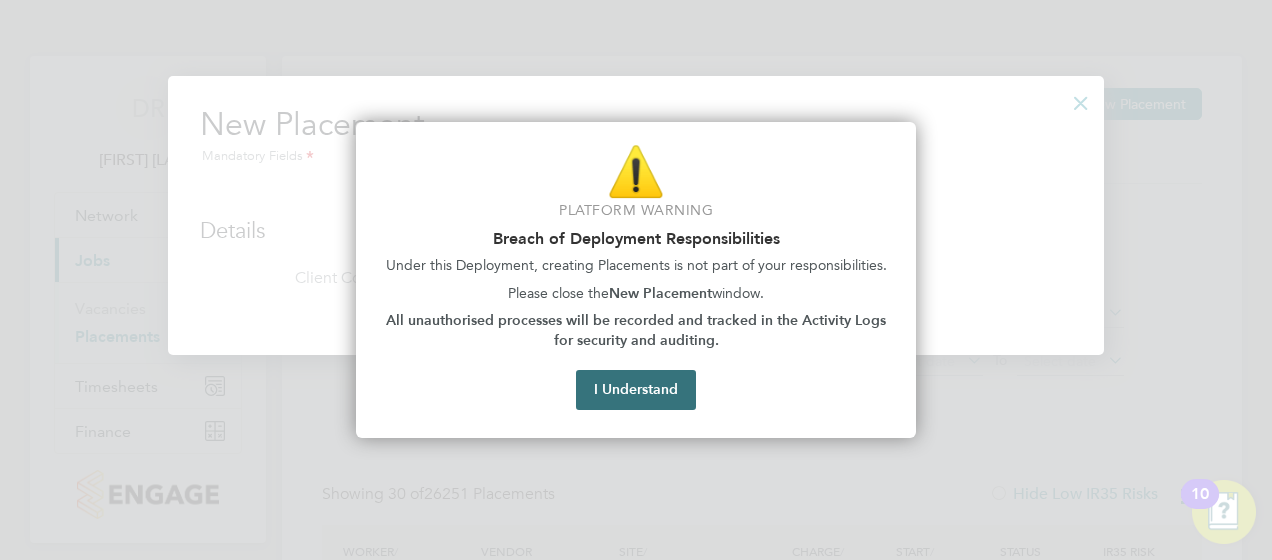 click on "I Understand" at bounding box center [636, 390] 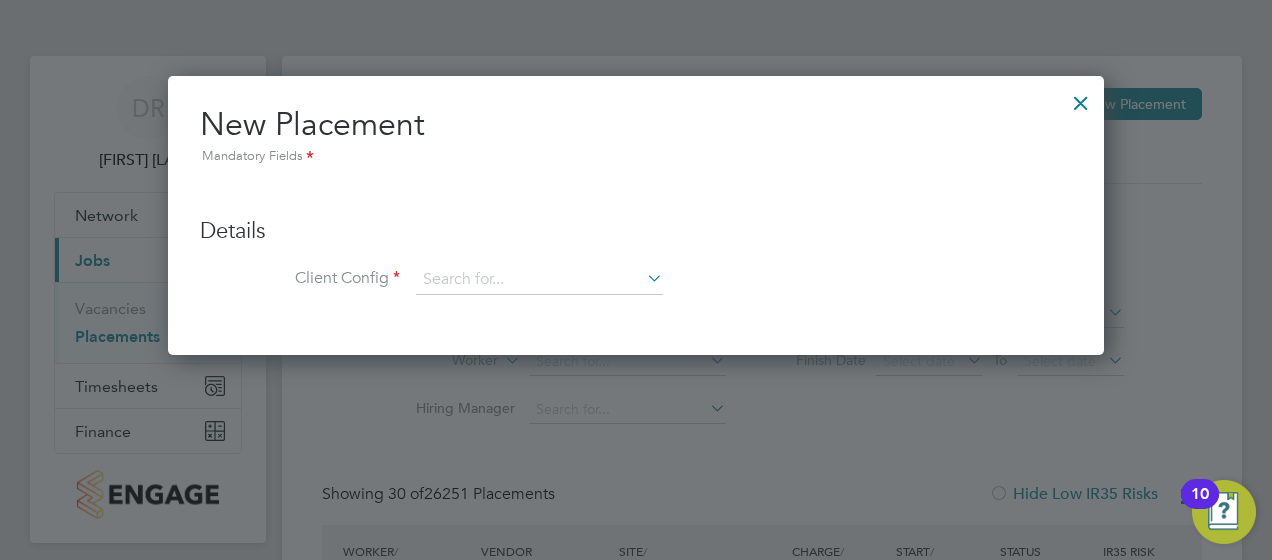 click at bounding box center (1081, 98) 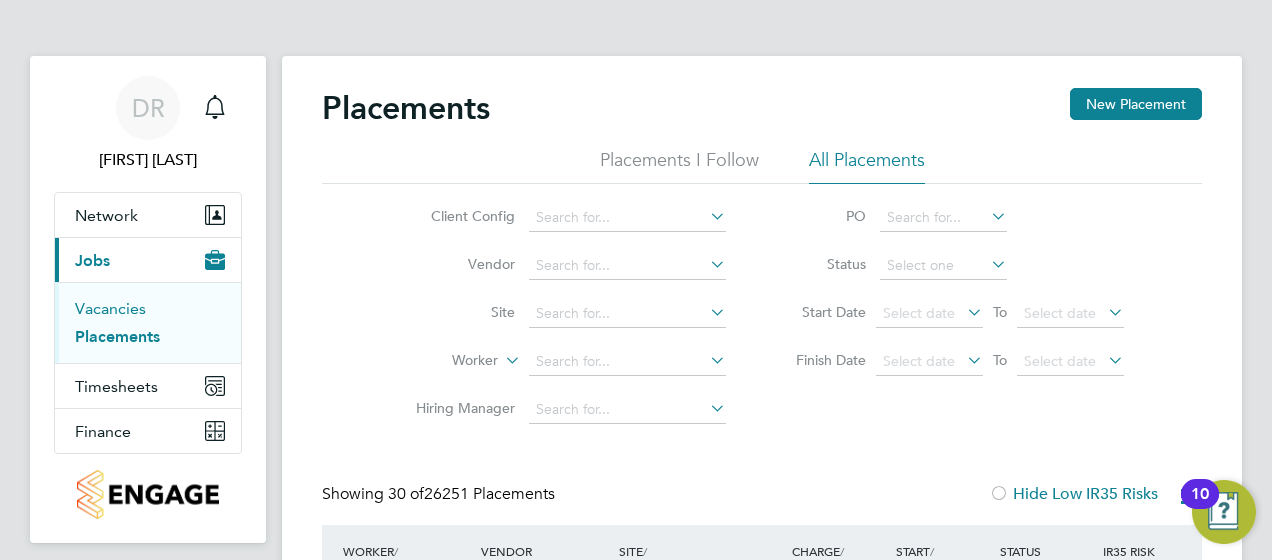 click on "Vacancies" at bounding box center (110, 308) 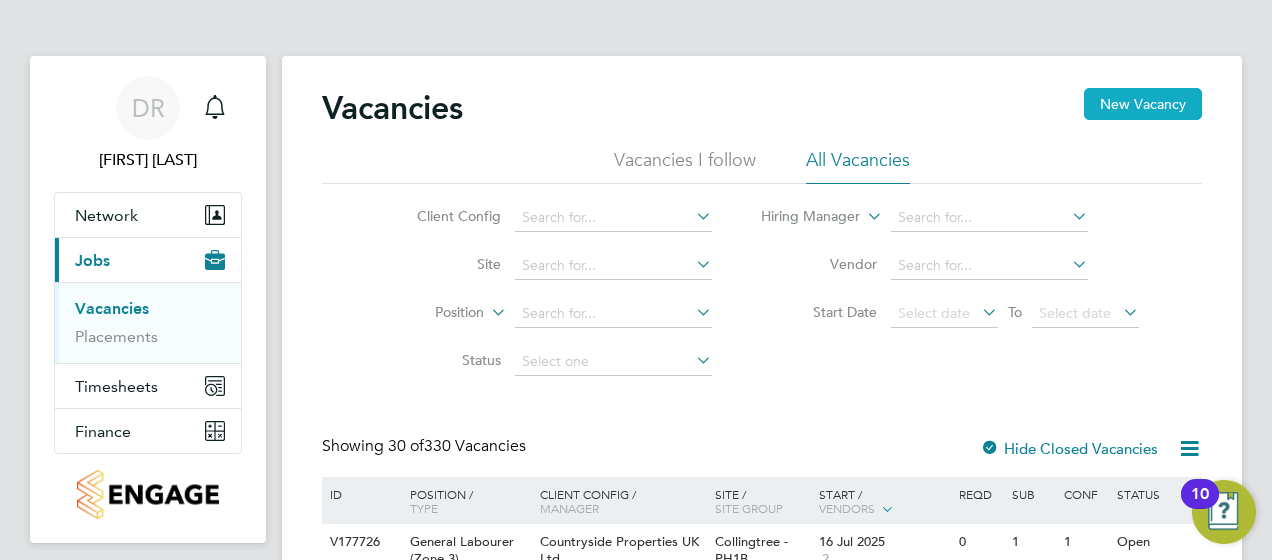 click on "New Vacancy" 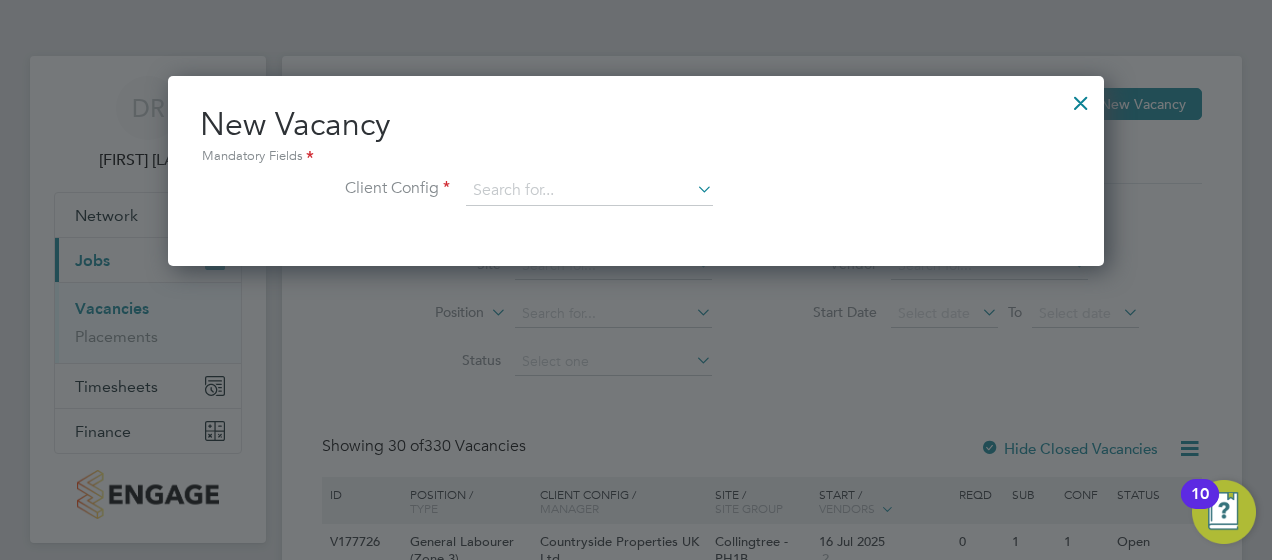 click at bounding box center (1081, 98) 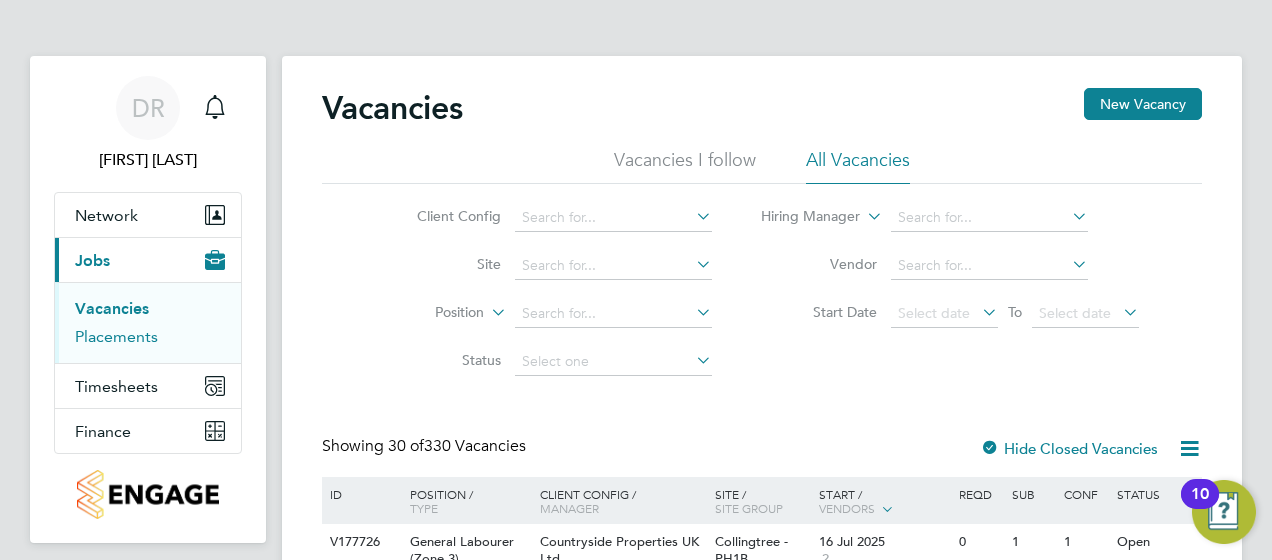 click on "Placements" at bounding box center [116, 336] 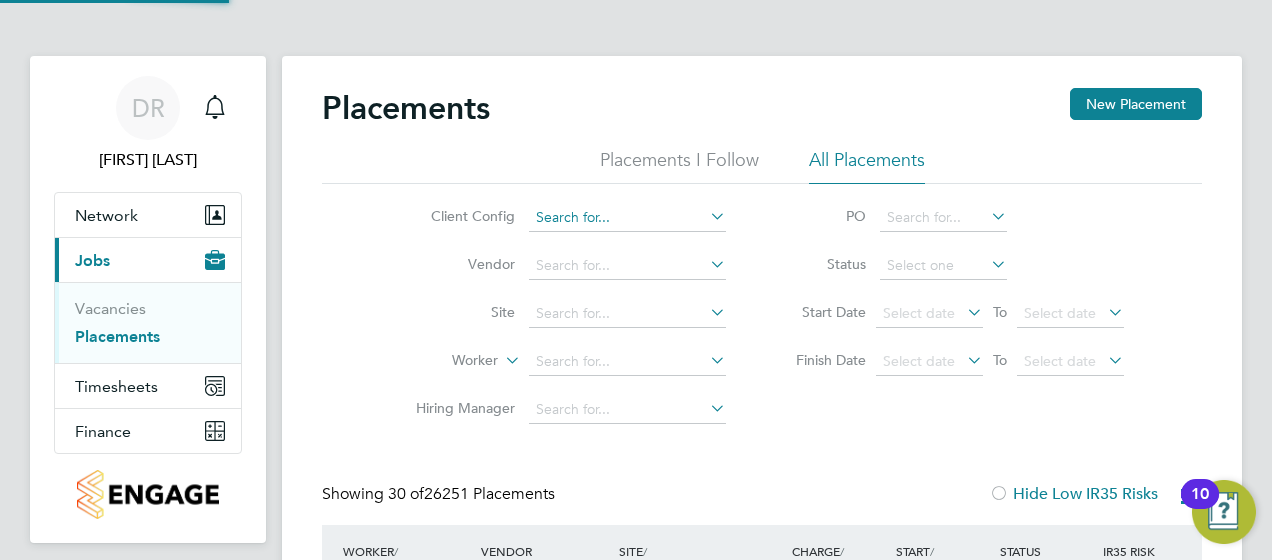 click 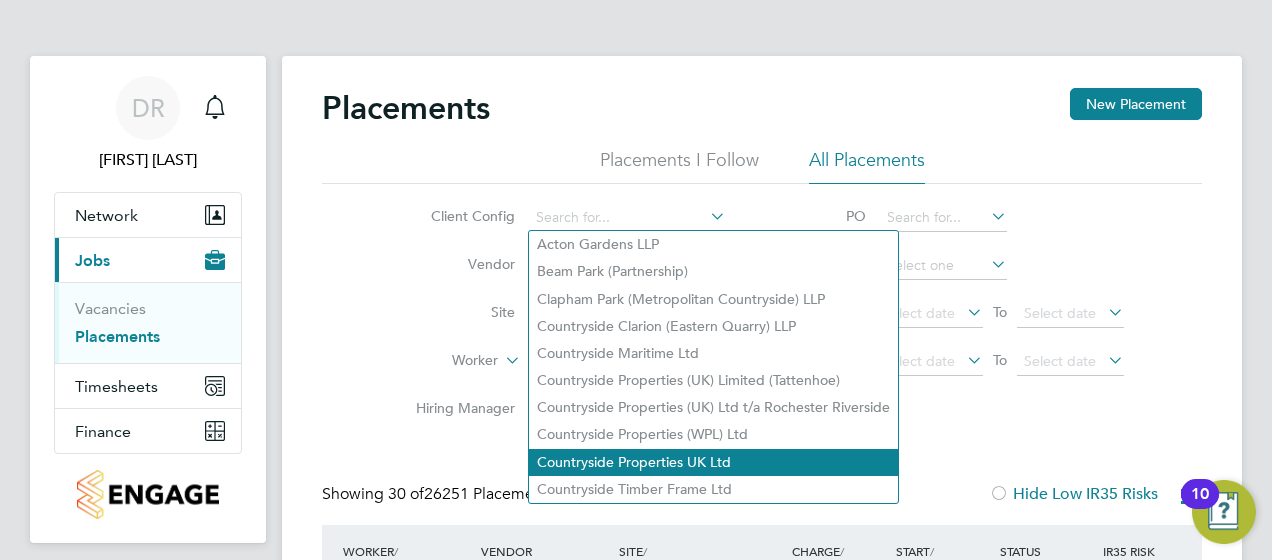 click on "Countryside Properties UK Ltd" 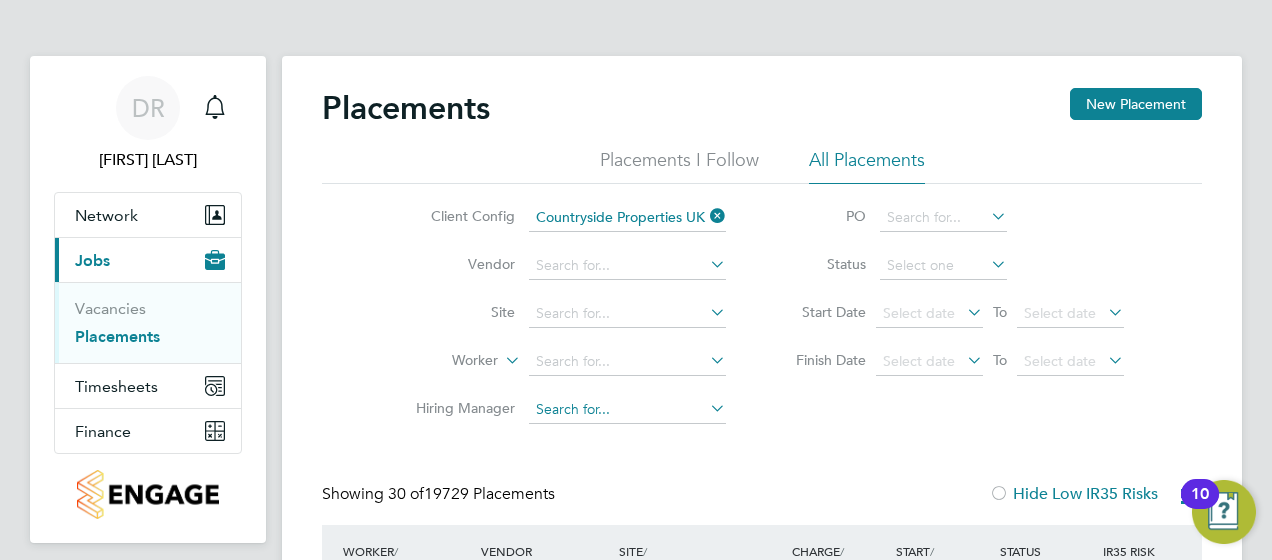 click 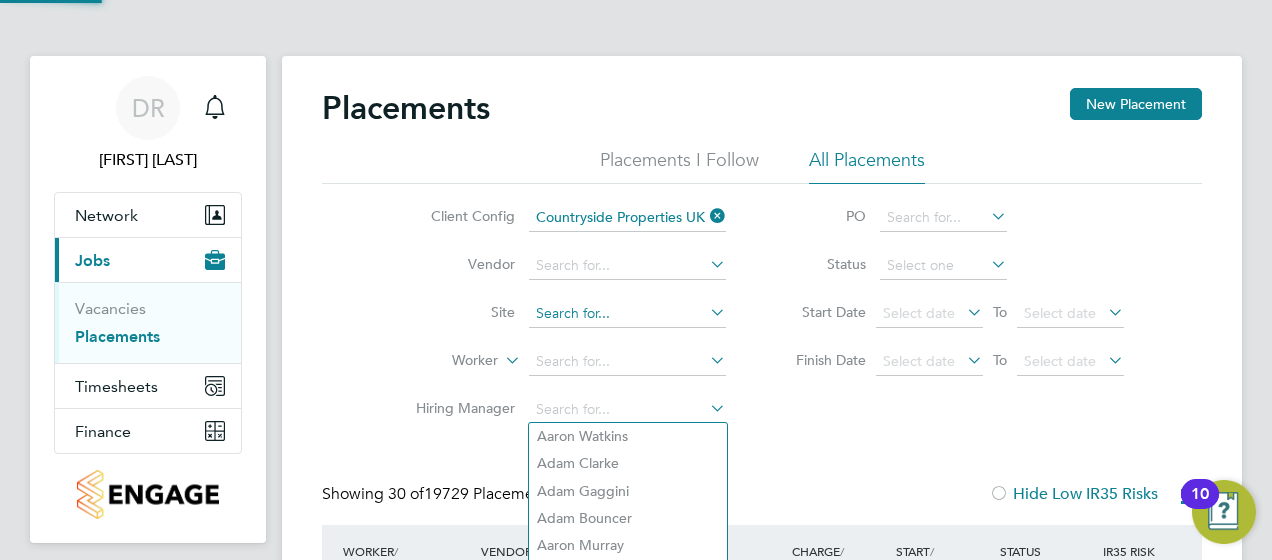 click 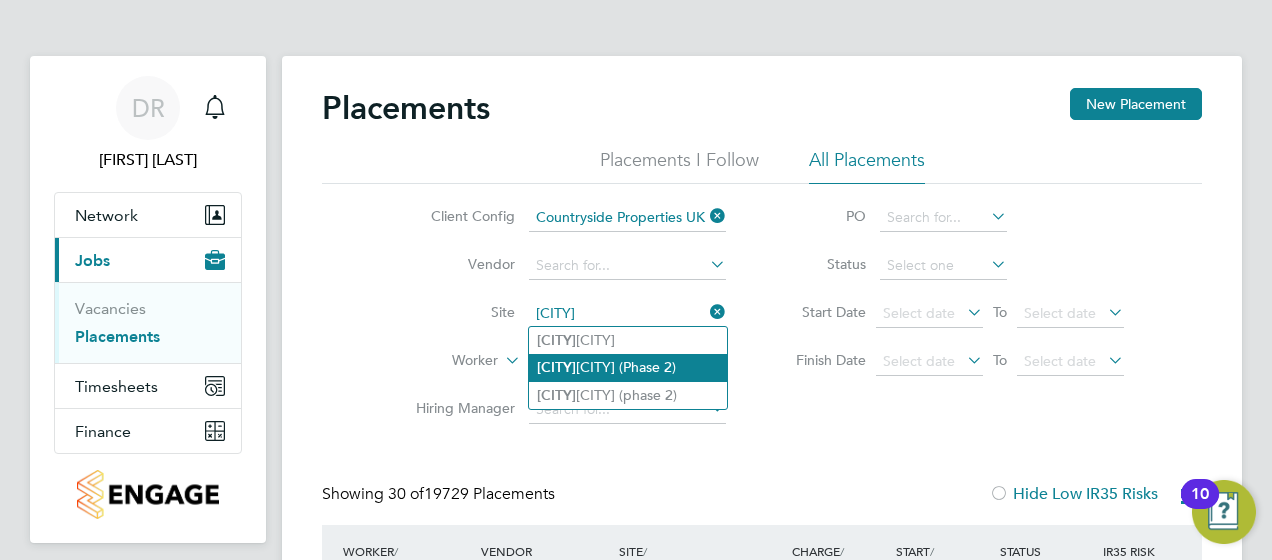 click on "Burg ess Hill (Phase 2)" 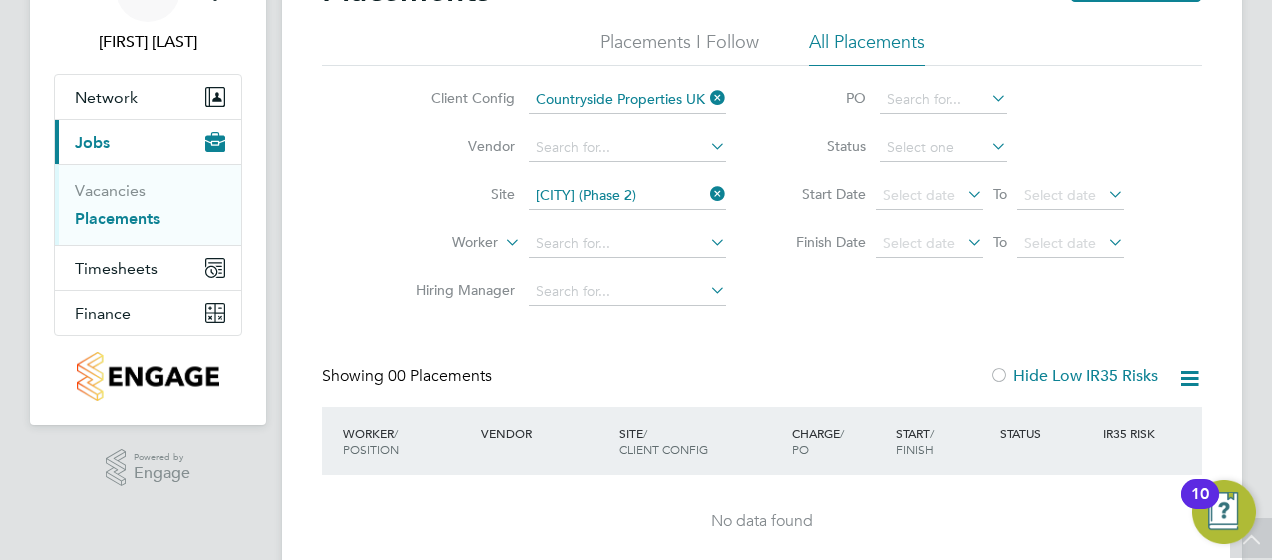 click 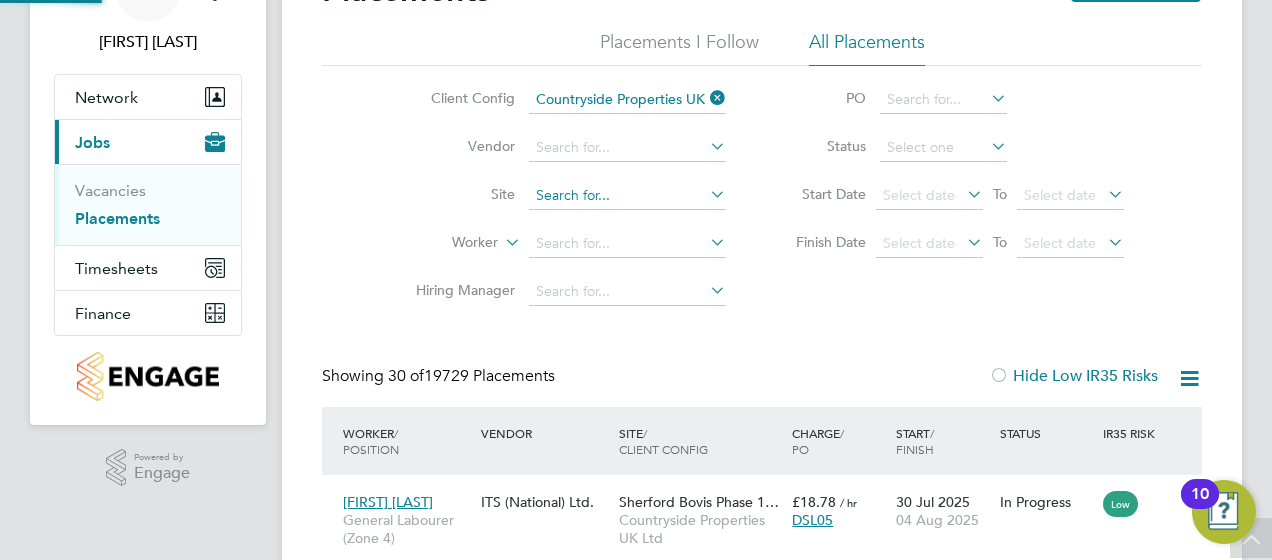click 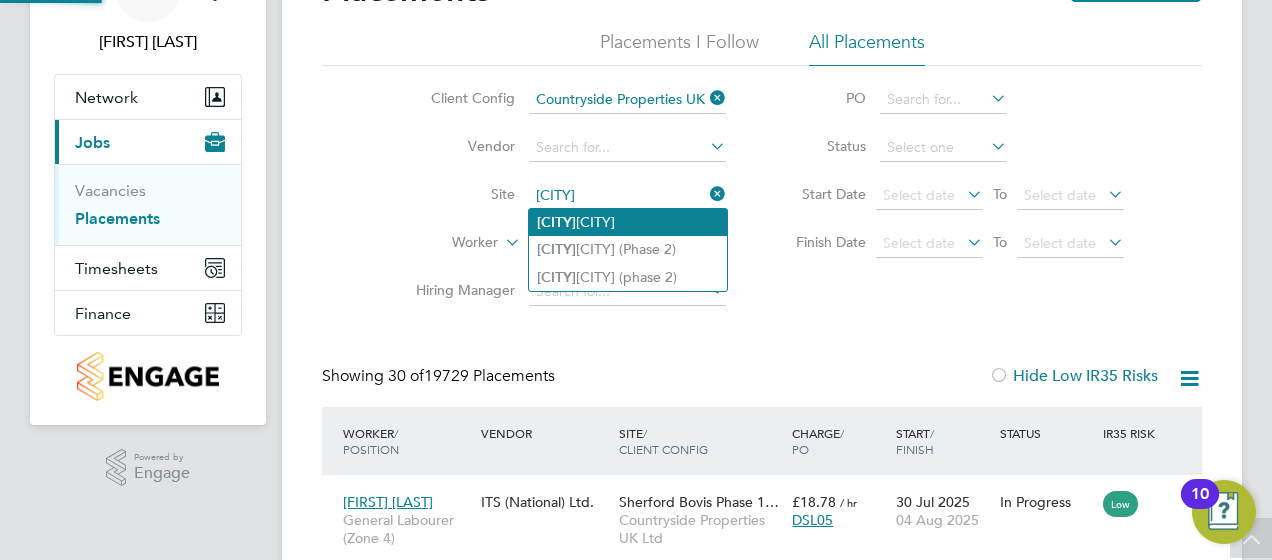 click on "Burg ess Hill" 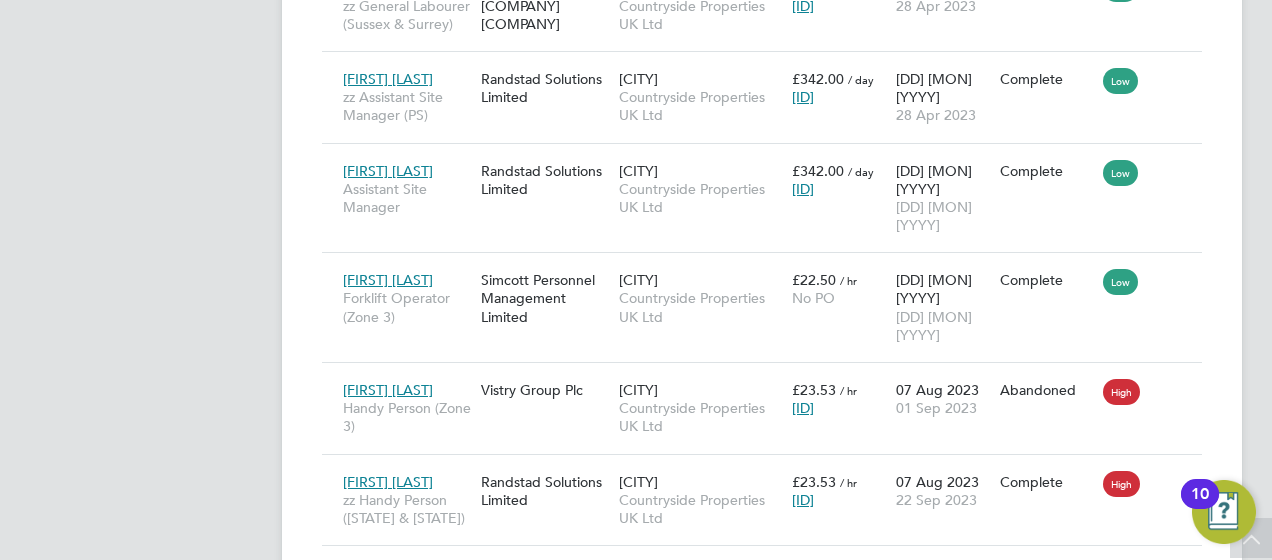 click on "Show  22  more" 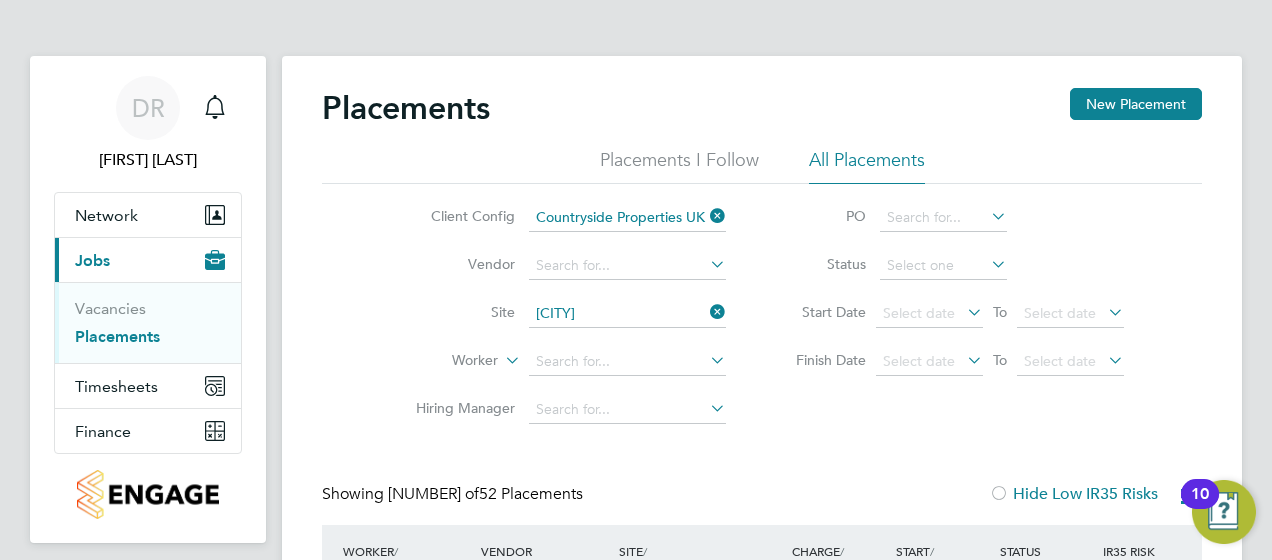 click 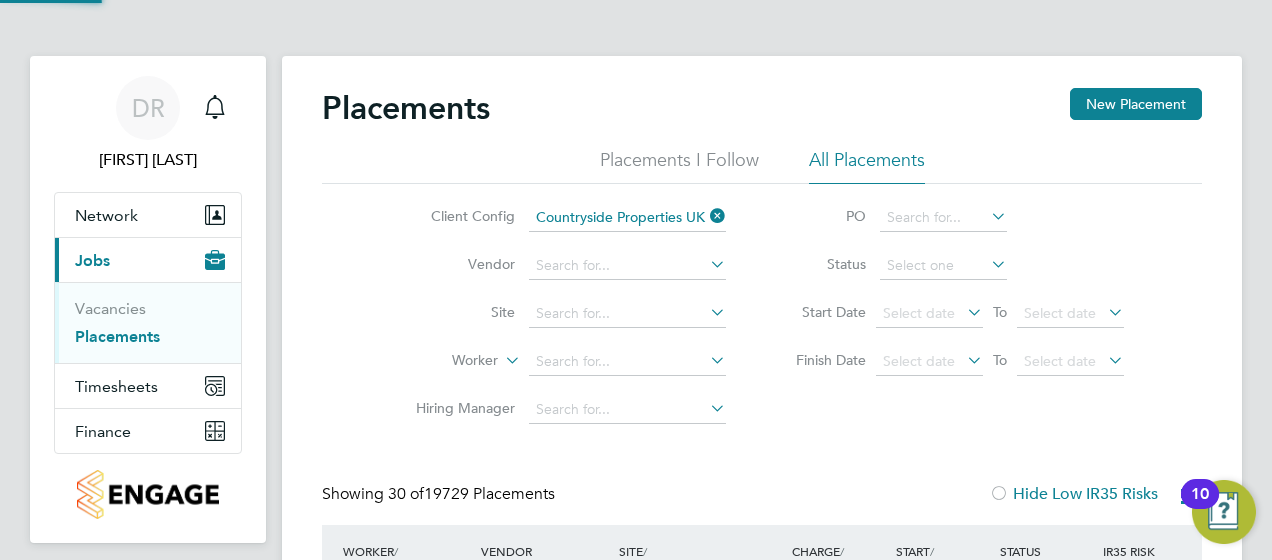 click 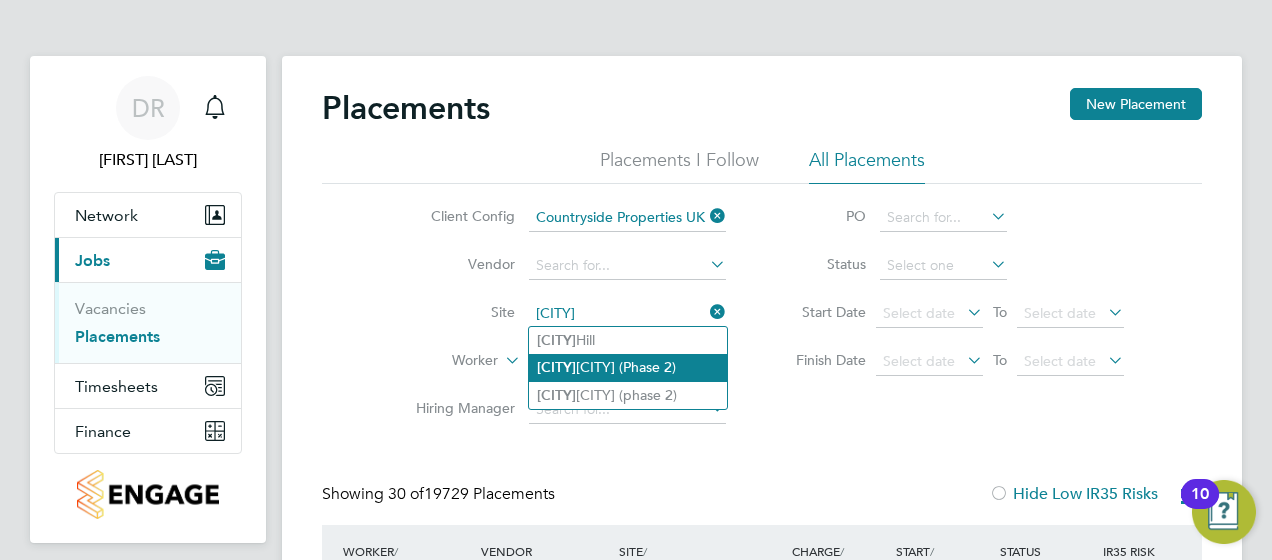 click on "Burgess  Hill (Phase 2)" 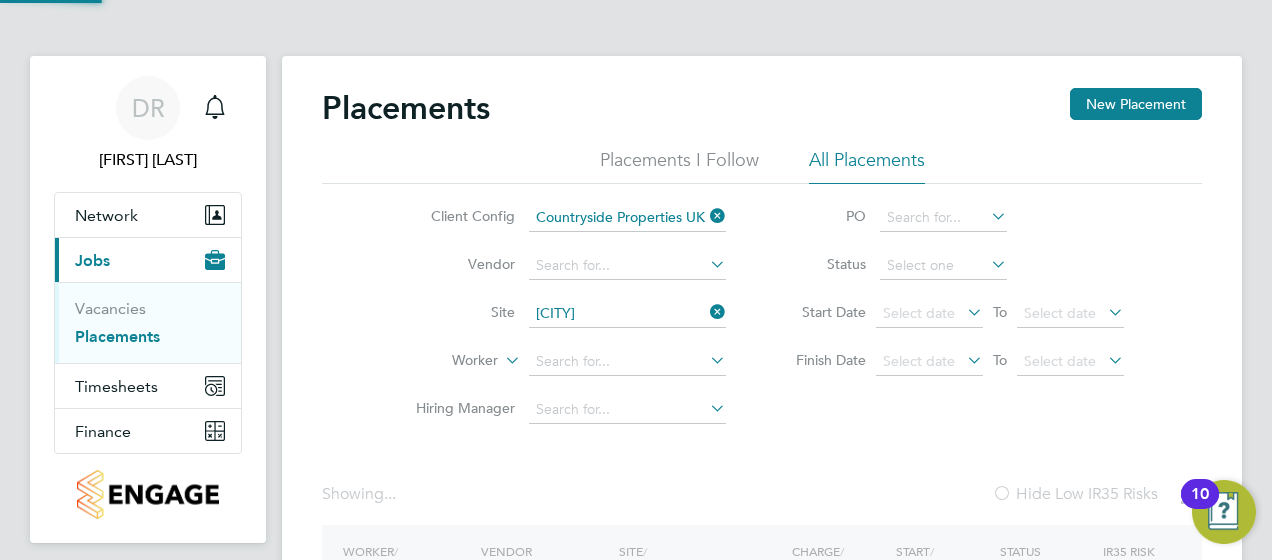type on "Burgess Hill (Phase 2)" 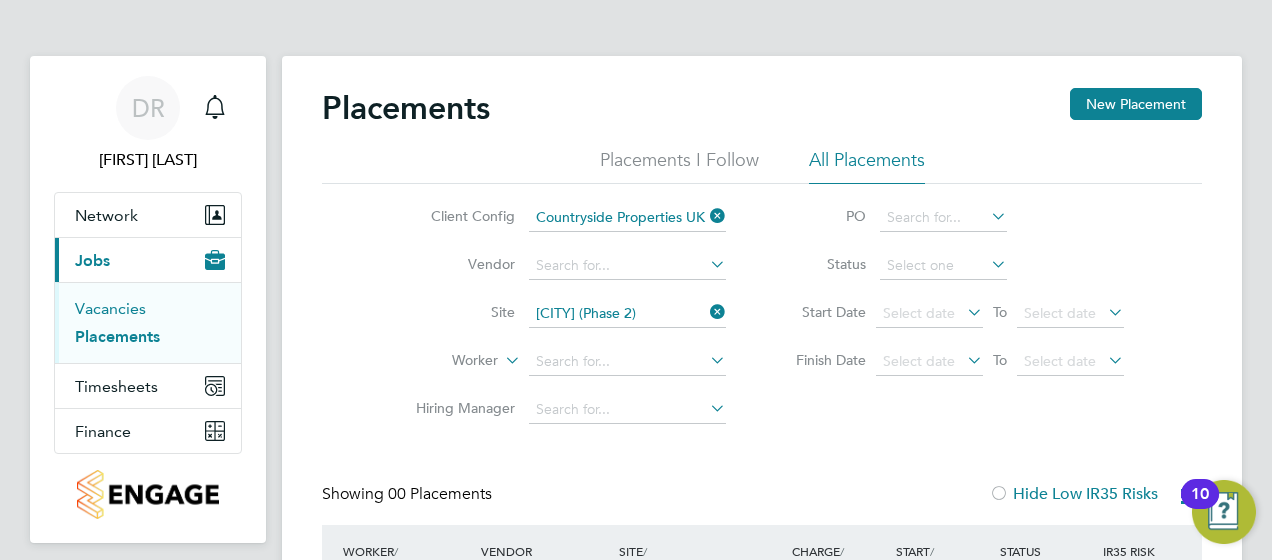 click on "Vacancies" at bounding box center (110, 308) 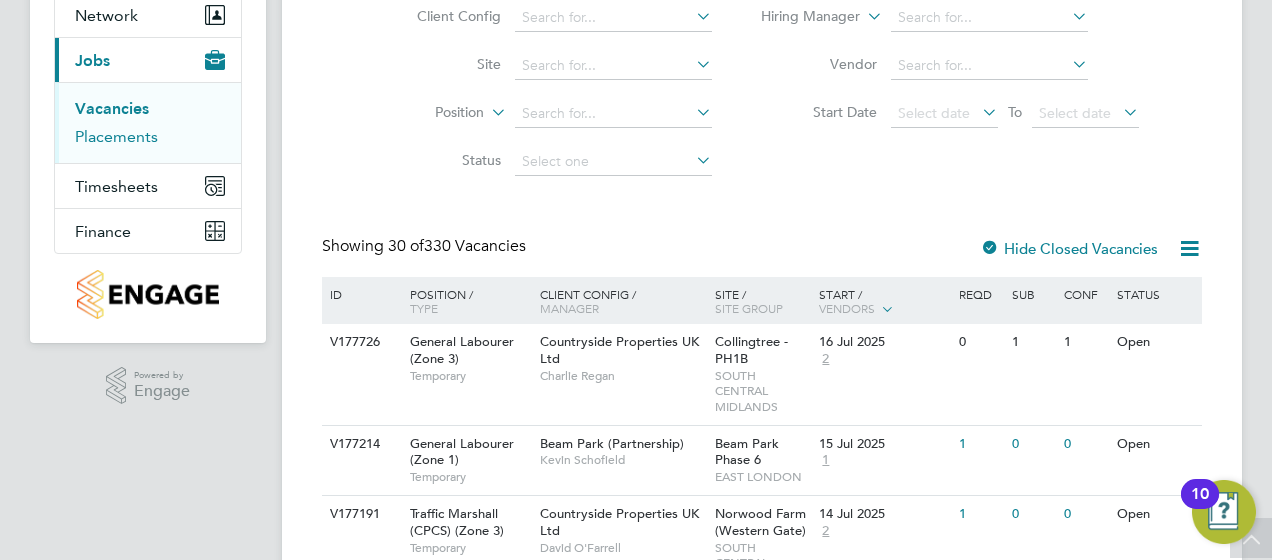 click on "Placements" at bounding box center [116, 136] 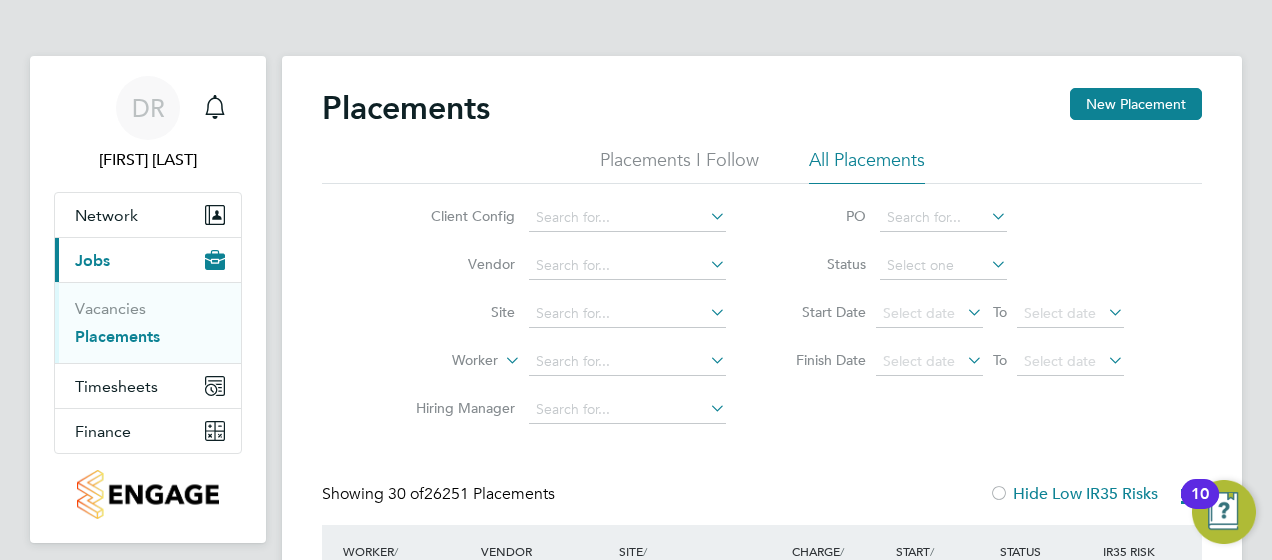 click 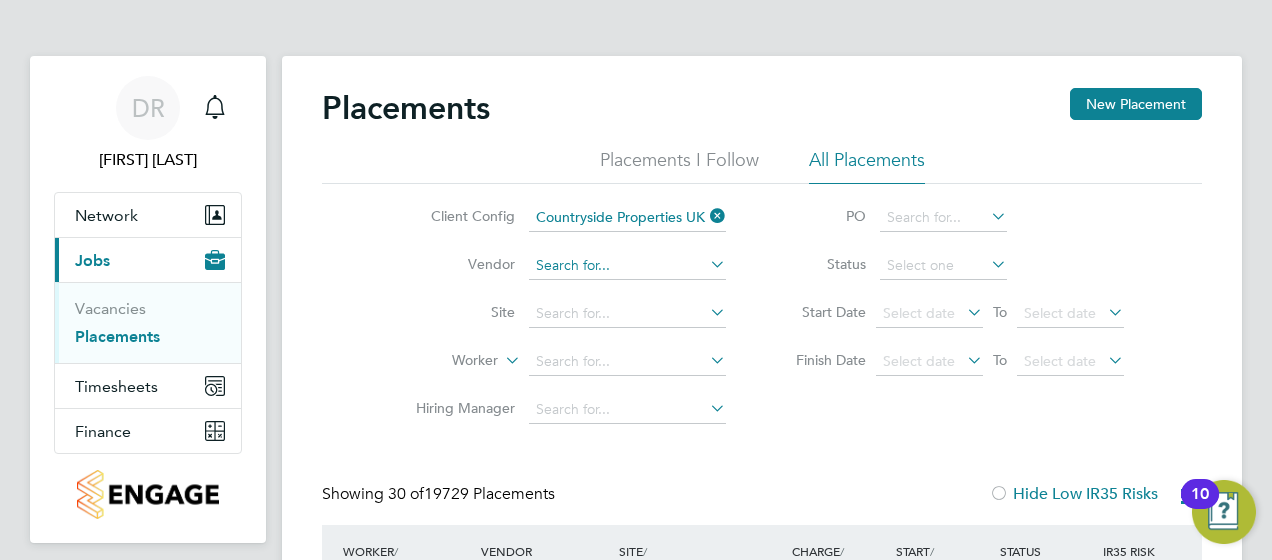click 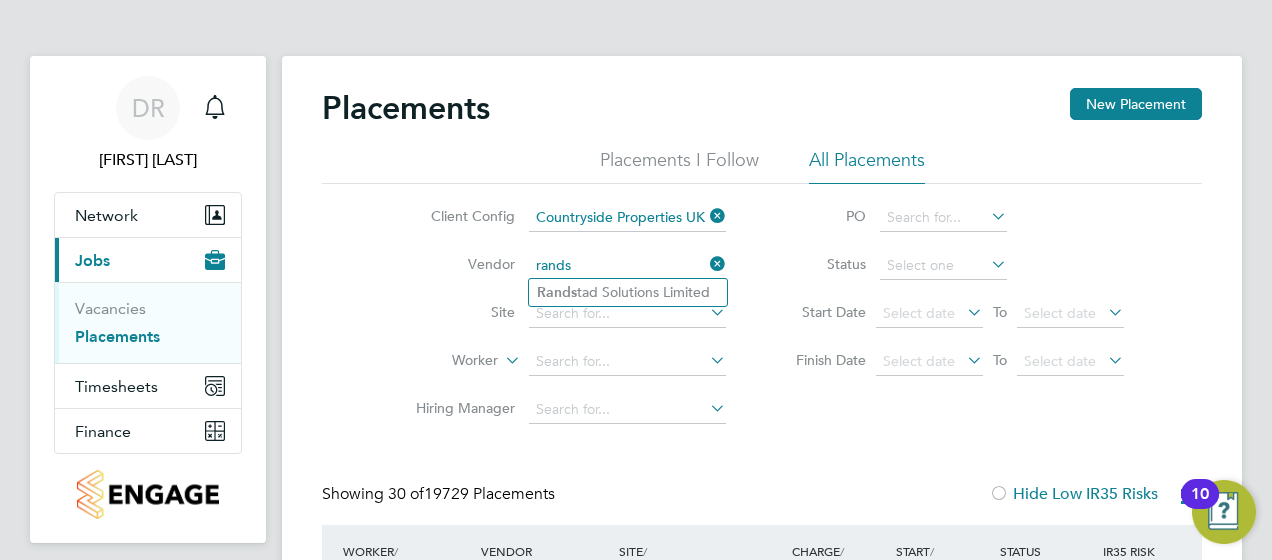 click on "Rands tad Solutions Limited" 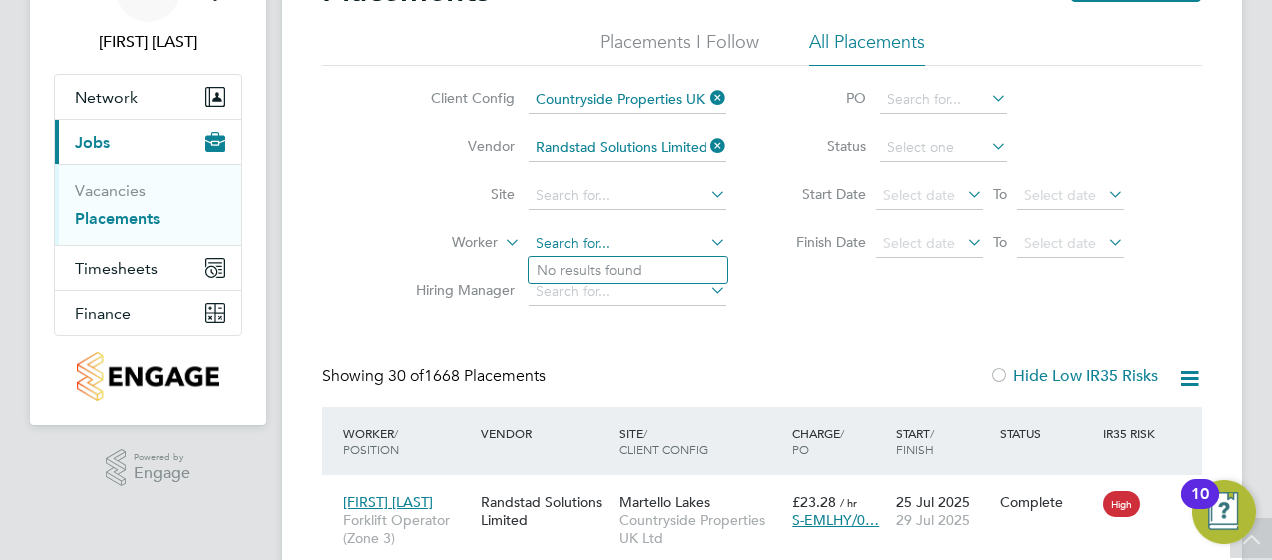 click 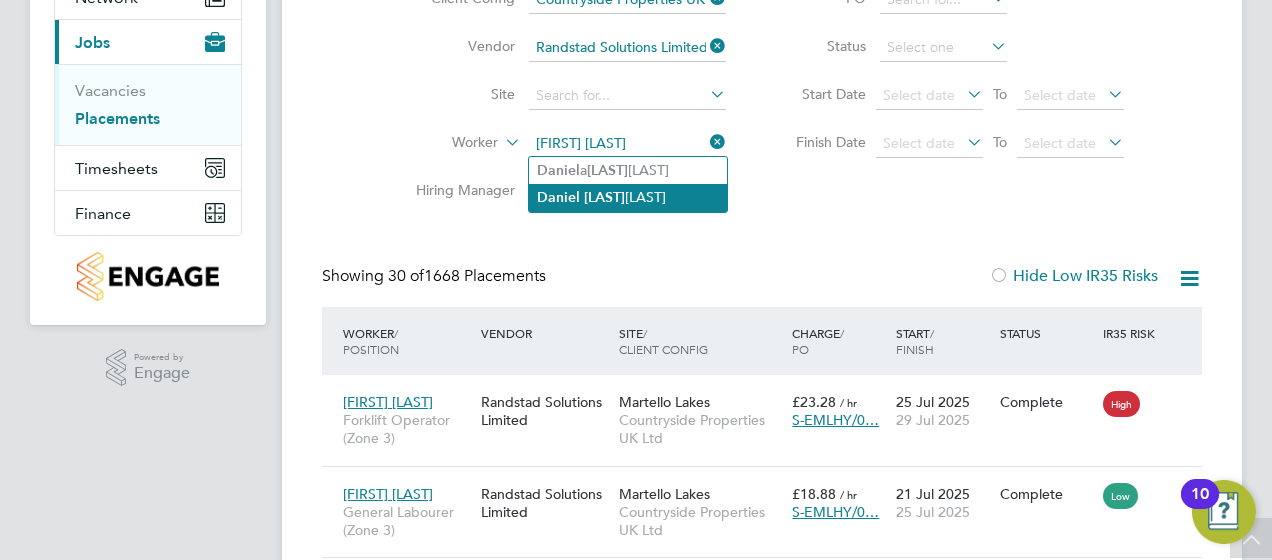 click on "Daniel   But ura" 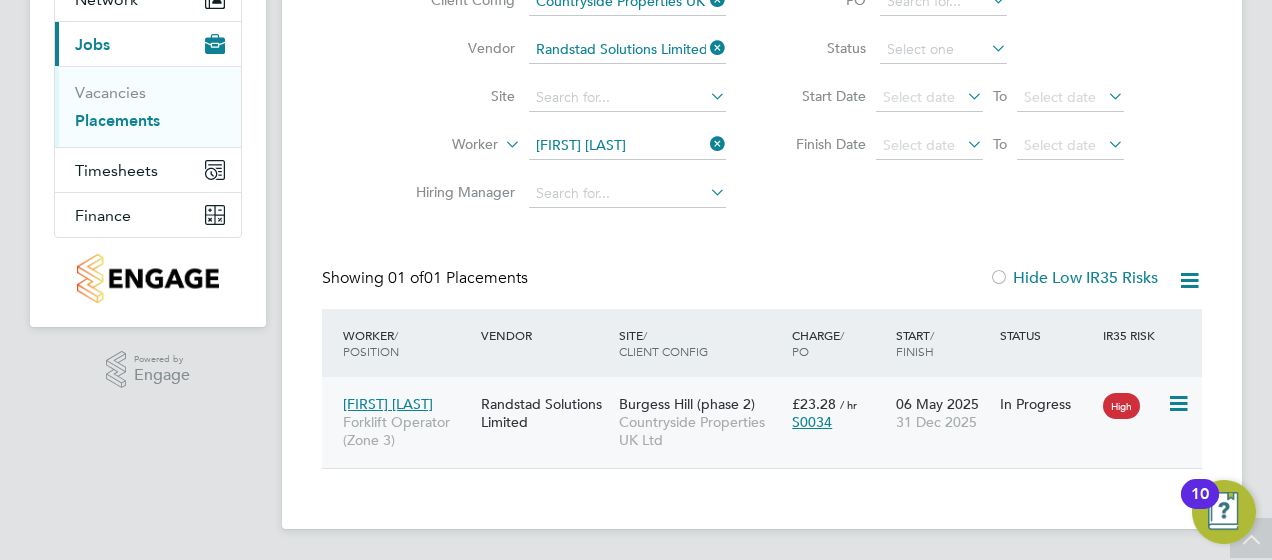 click 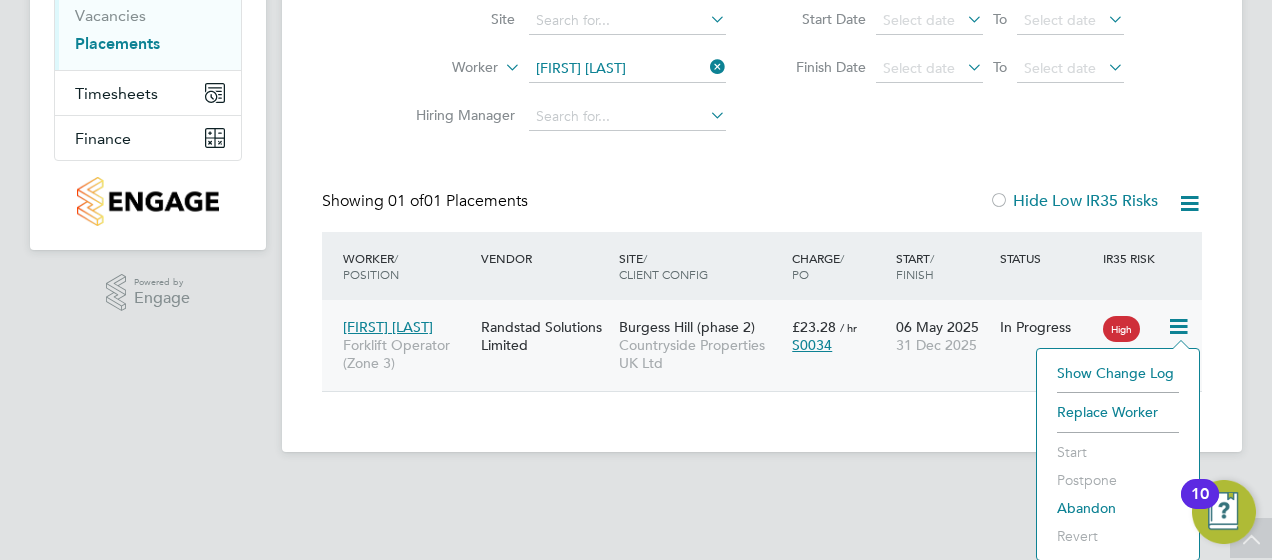 click on "31 Dec 2025" 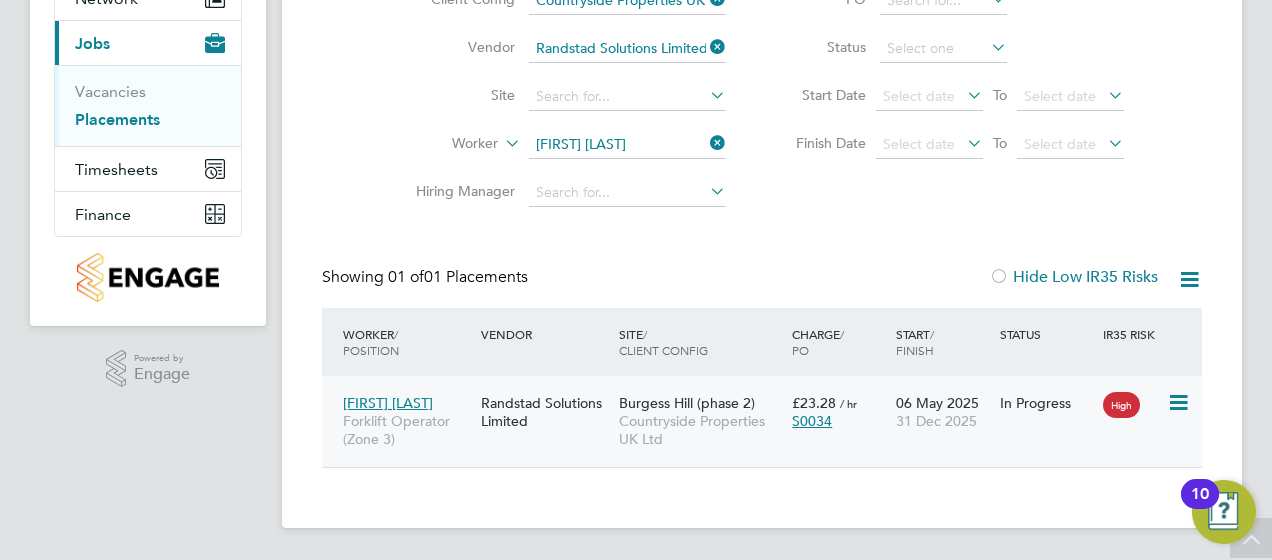 scroll, scrollTop: 216, scrollLeft: 0, axis: vertical 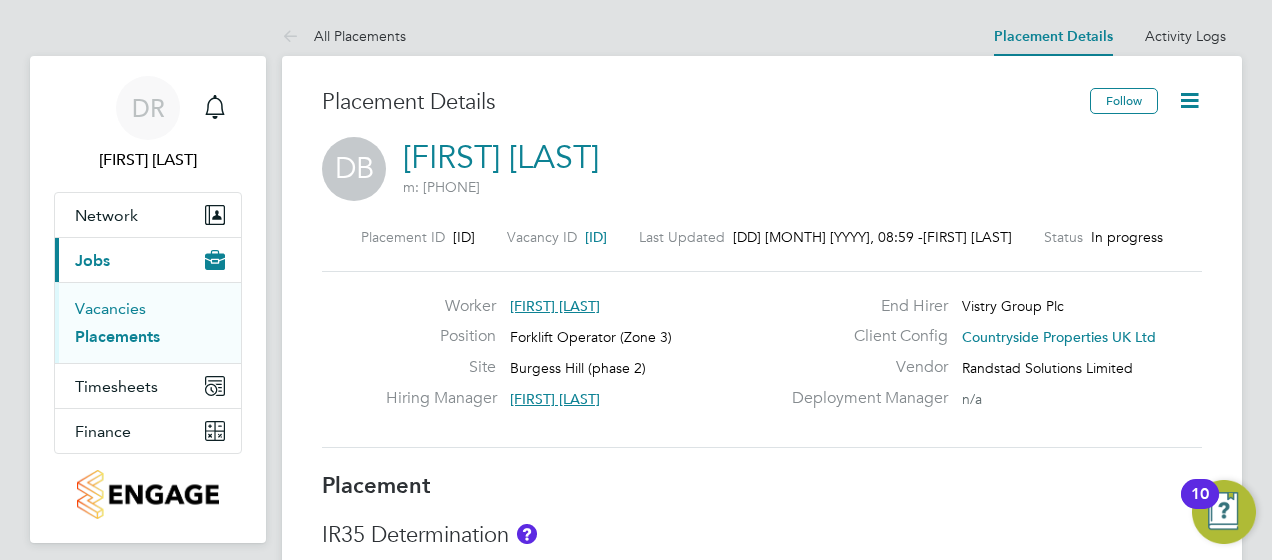 click on "Vacancies" at bounding box center [110, 308] 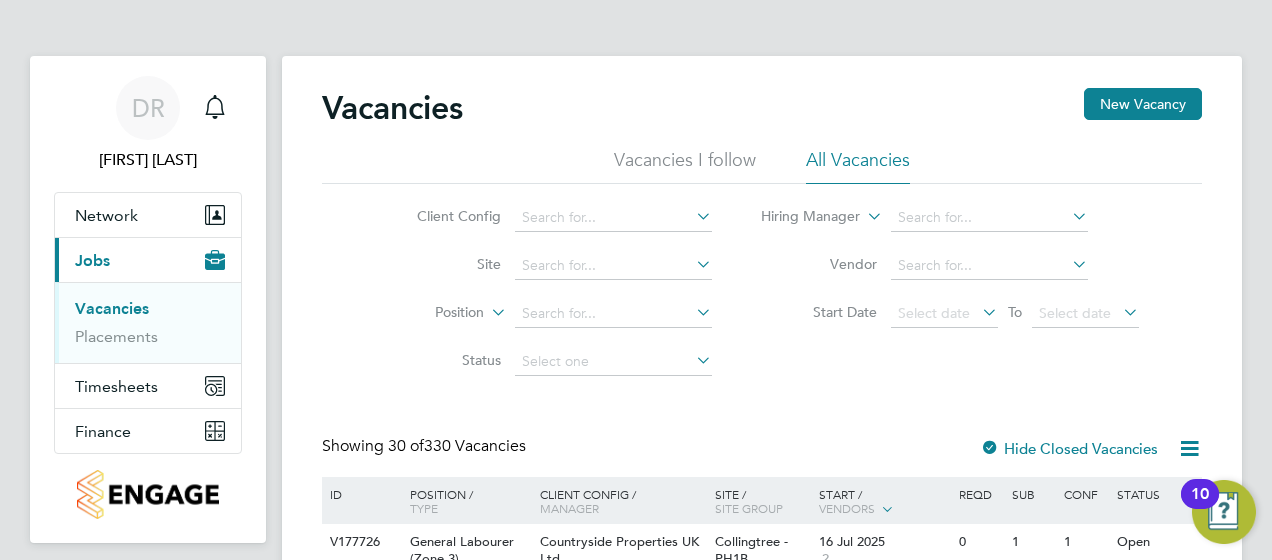 click on "Client Config" 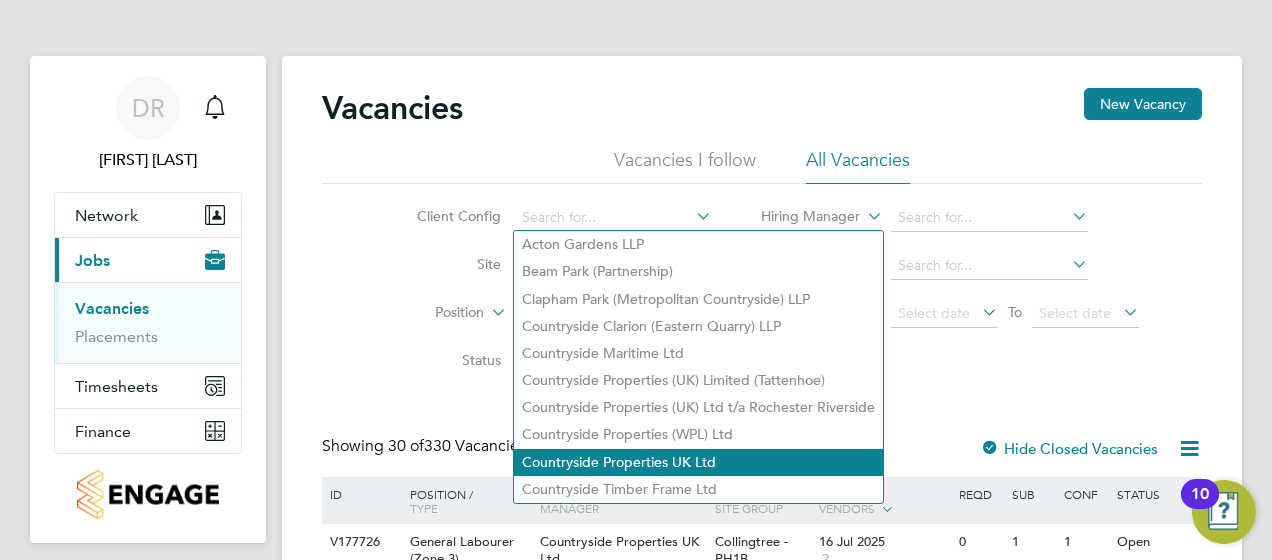 click on "Countryside Properties UK Ltd" 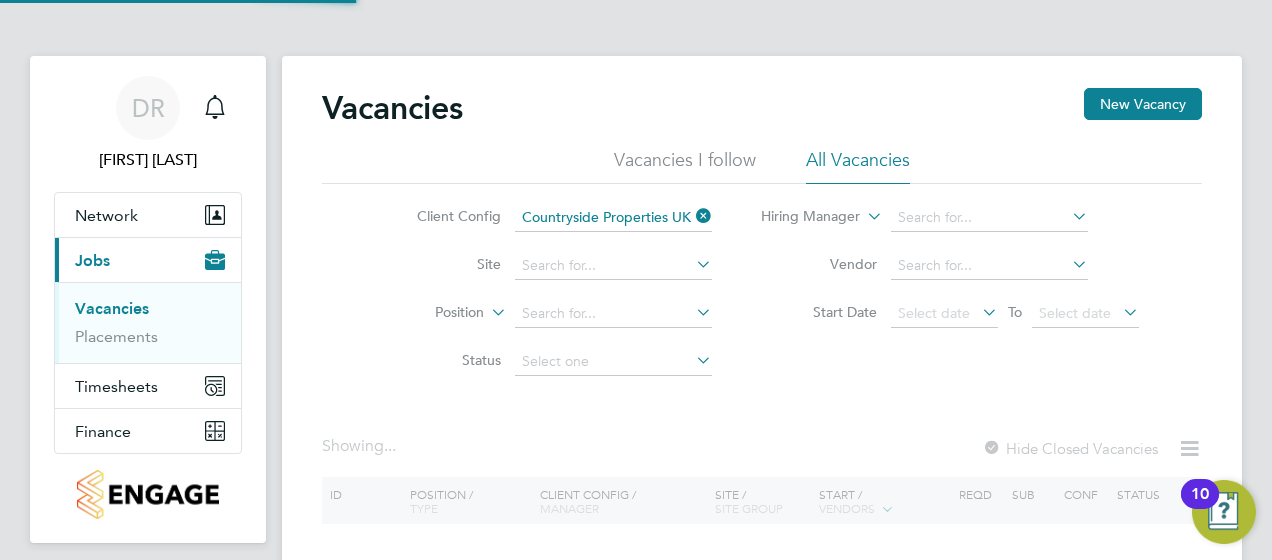 click 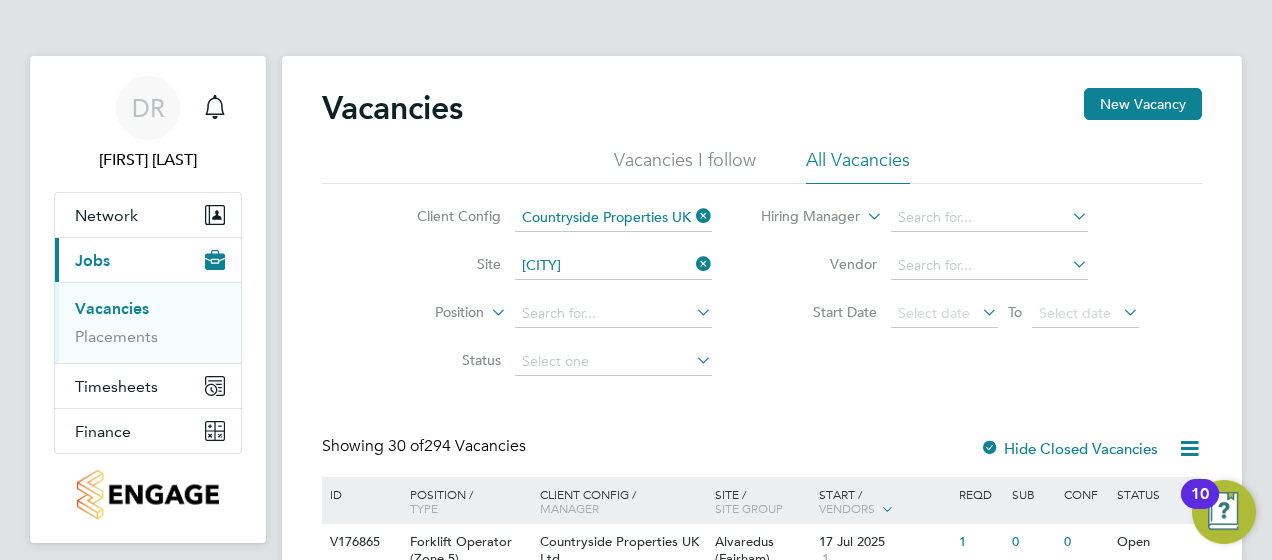 click on "Burgess  Hill" 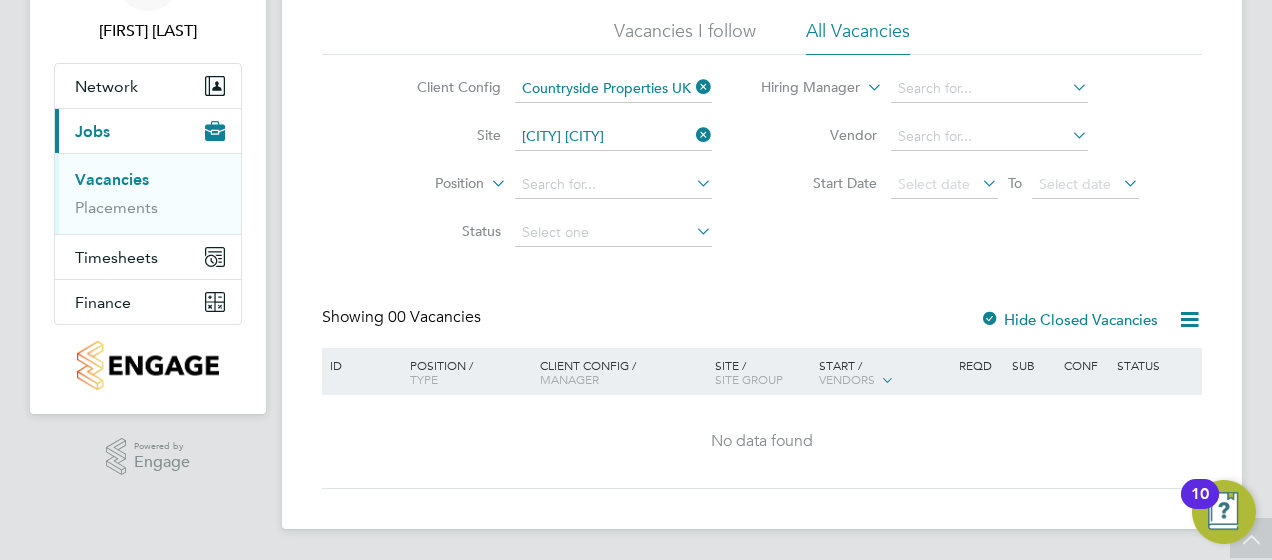 click 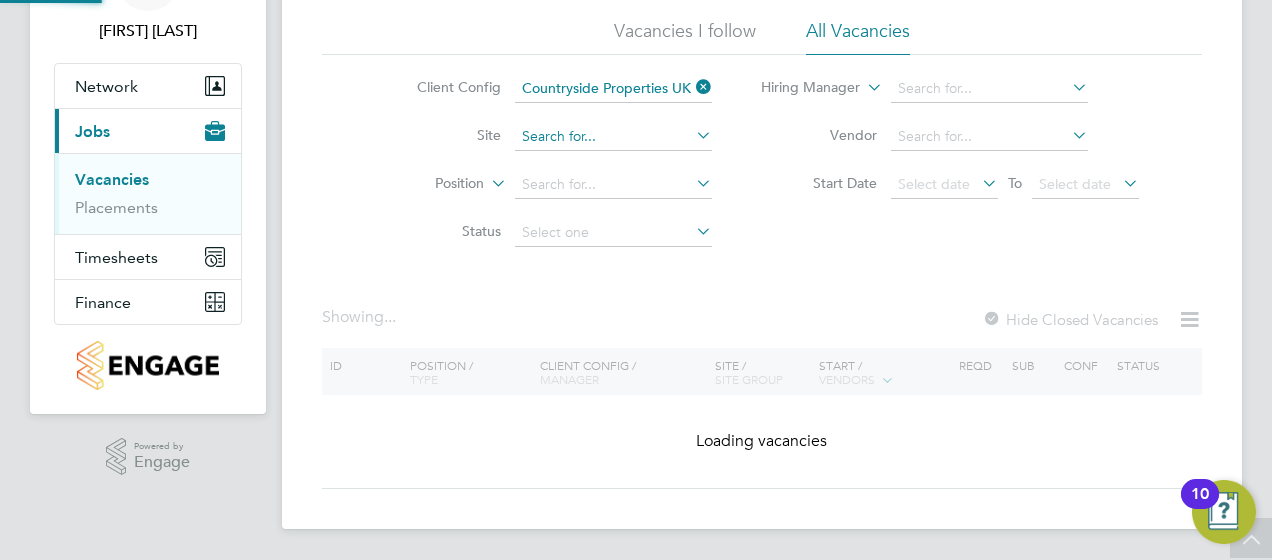 click 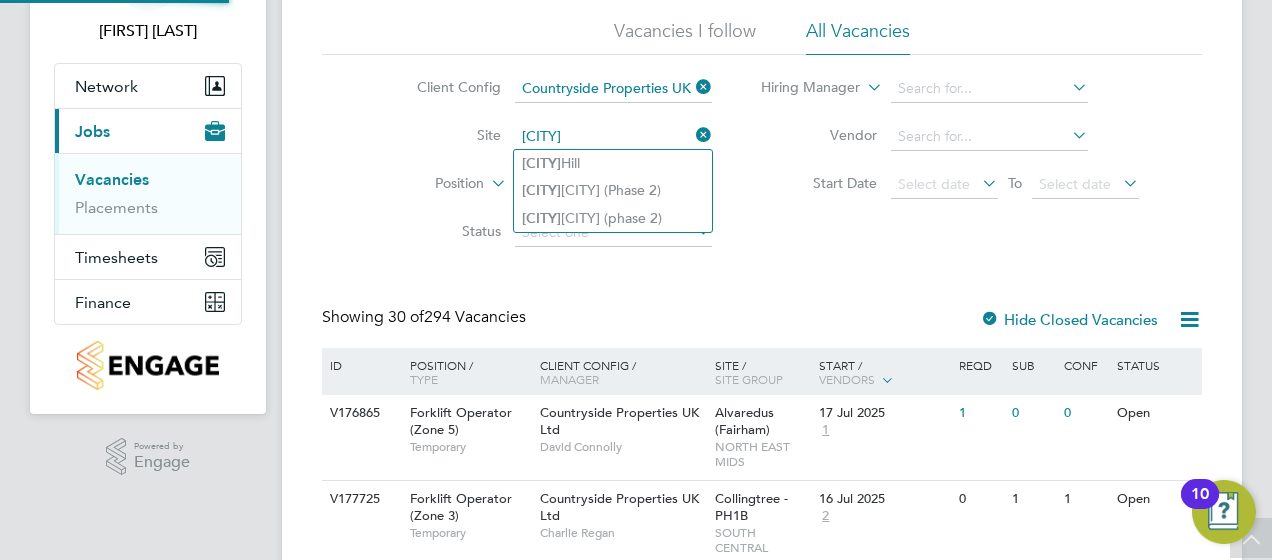 click on "Burgess  Hill (Phase 2)" 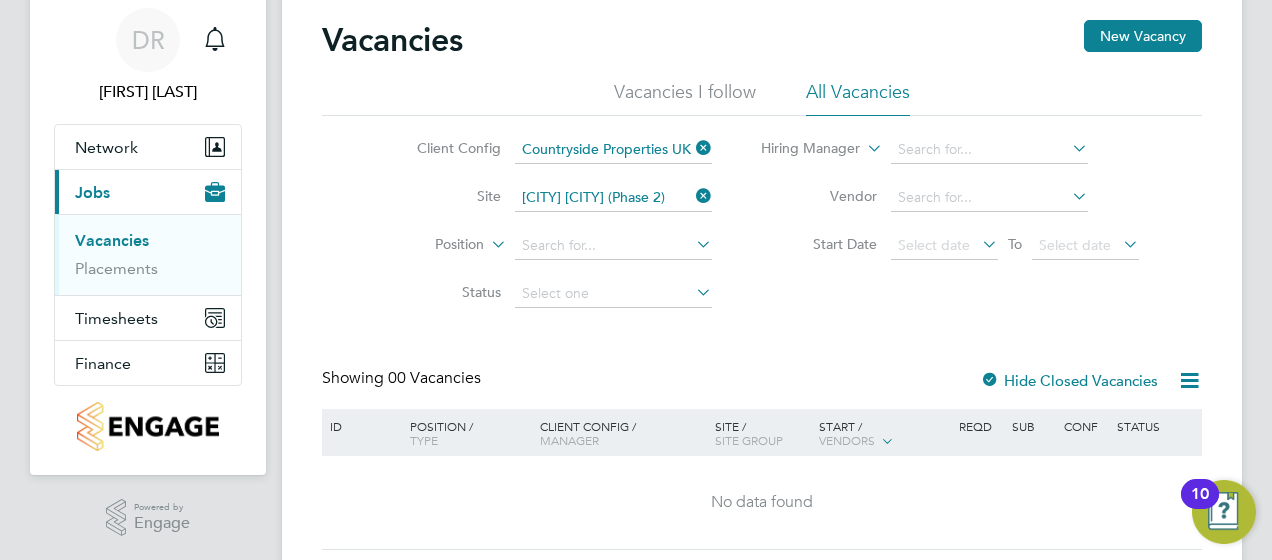 scroll, scrollTop: 100, scrollLeft: 0, axis: vertical 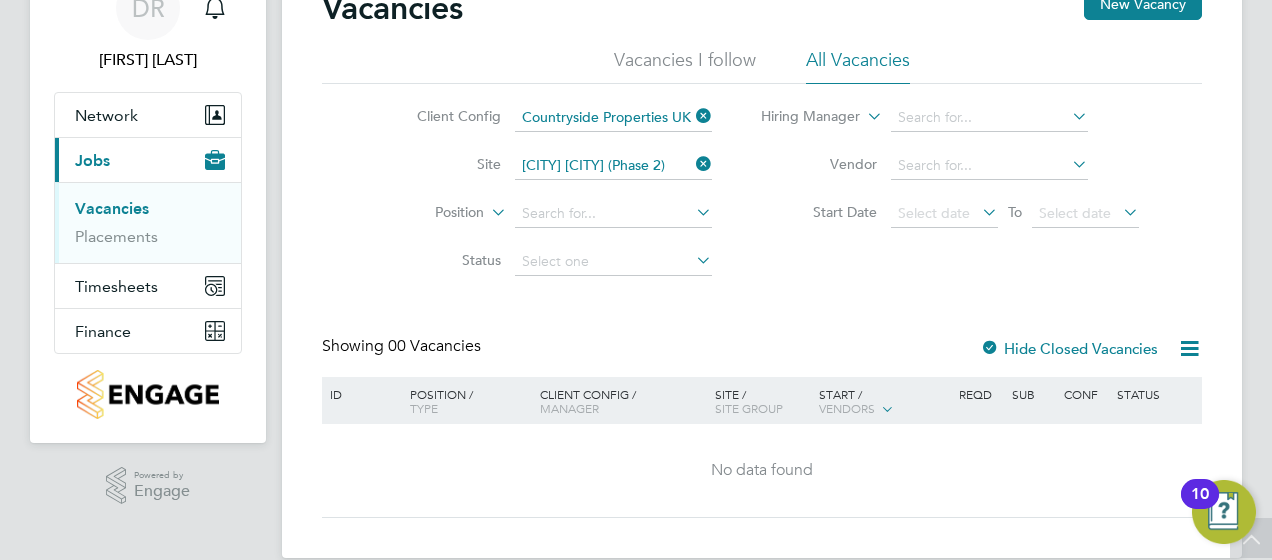 click 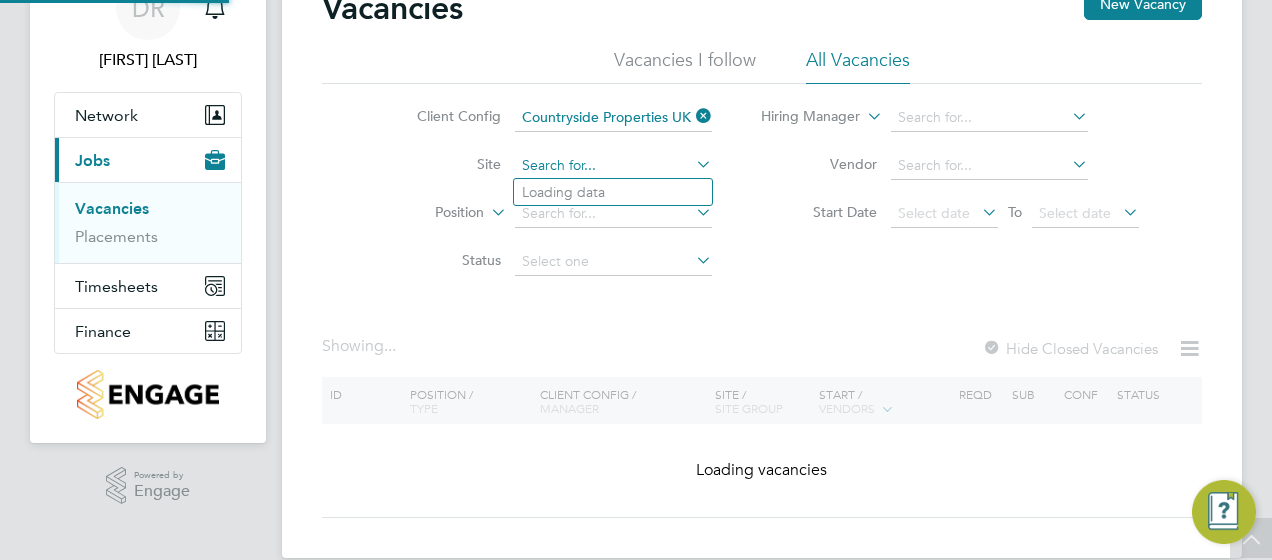 click 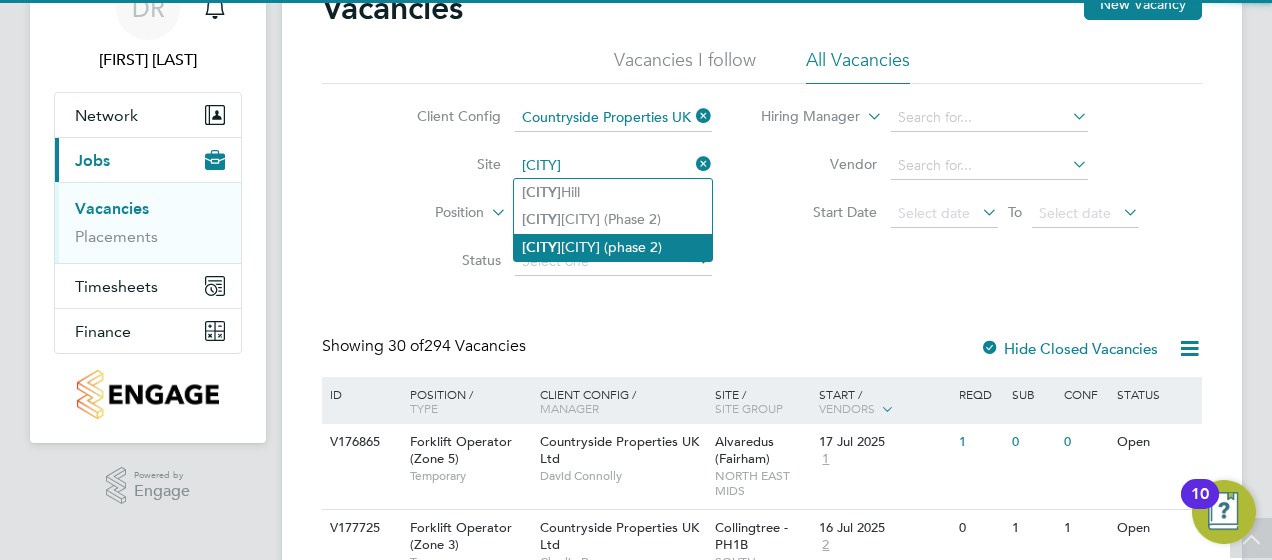 click on "[CITY] (phase 2)" 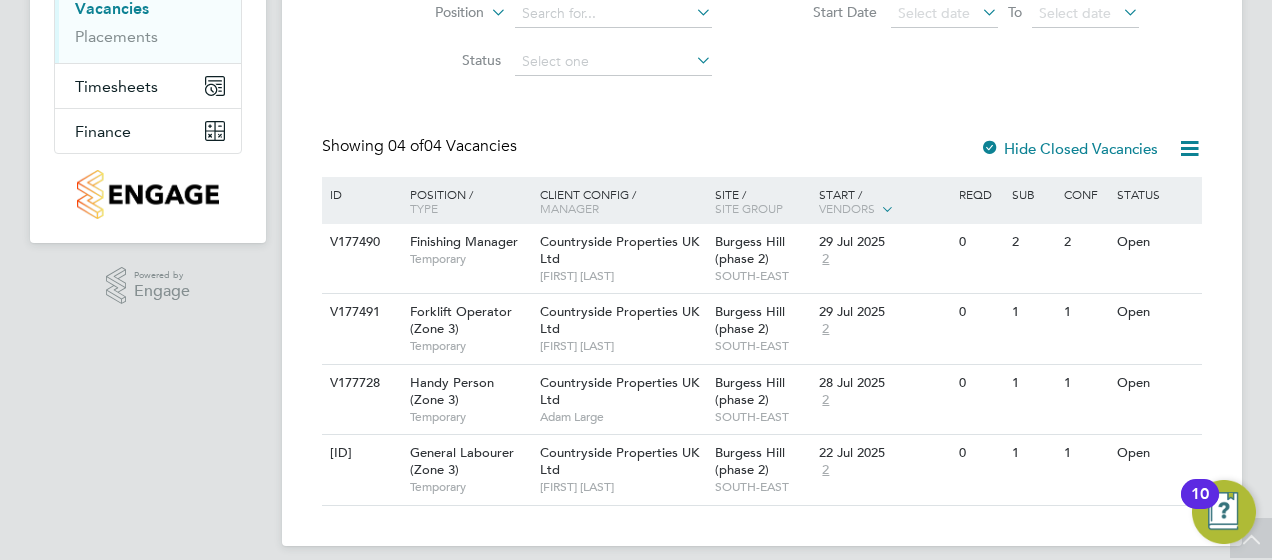 scroll, scrollTop: 316, scrollLeft: 0, axis: vertical 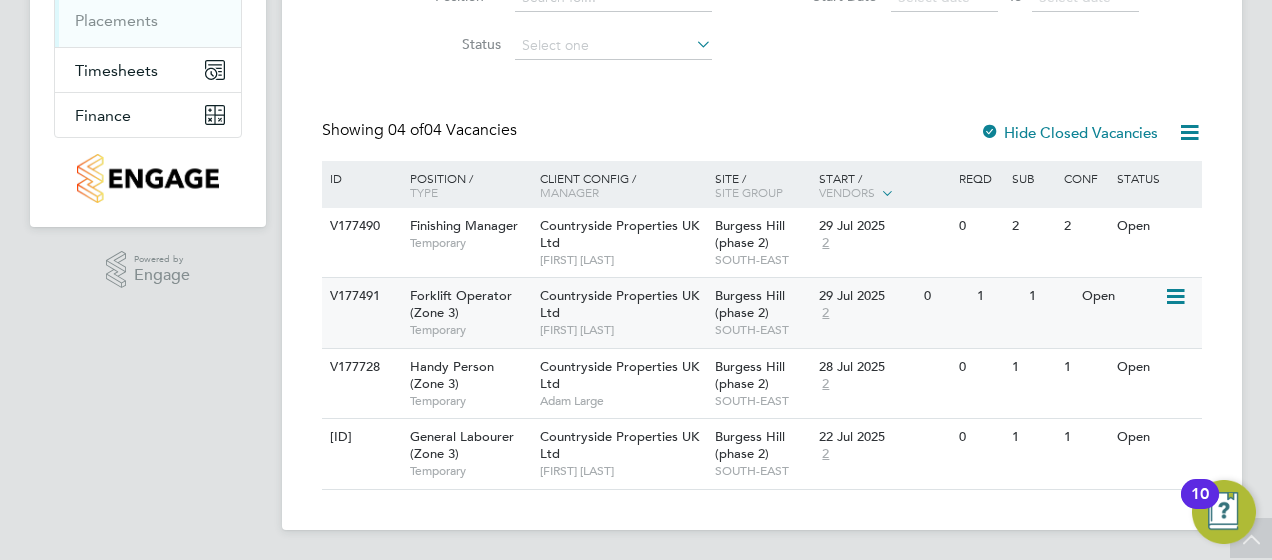 click on "Forklift Operator (Zone 3)   Temporary" 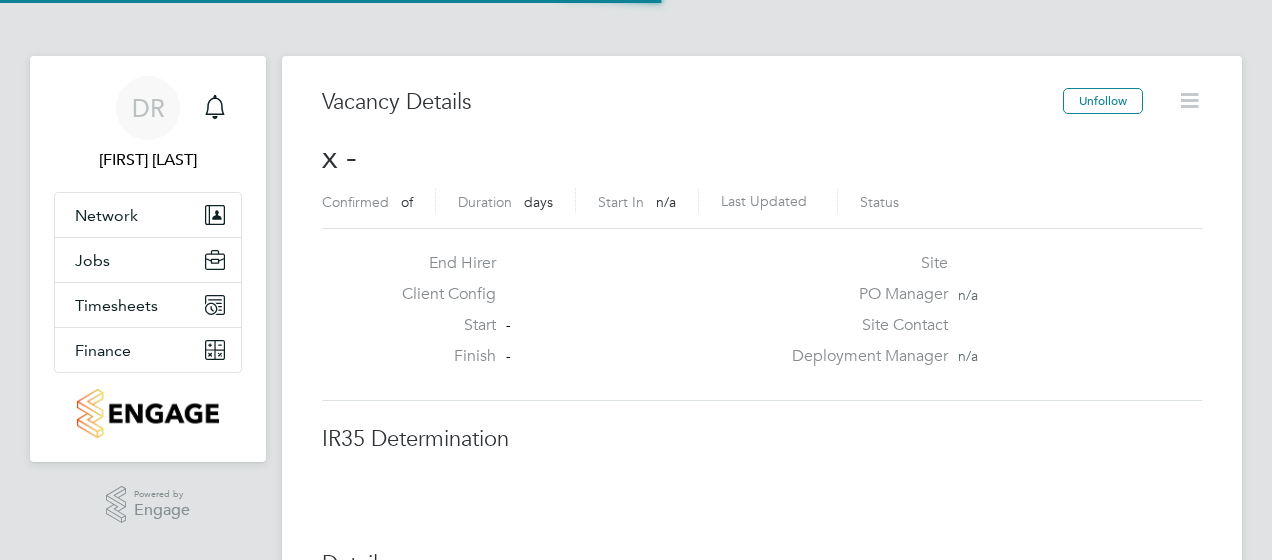 scroll, scrollTop: 0, scrollLeft: 0, axis: both 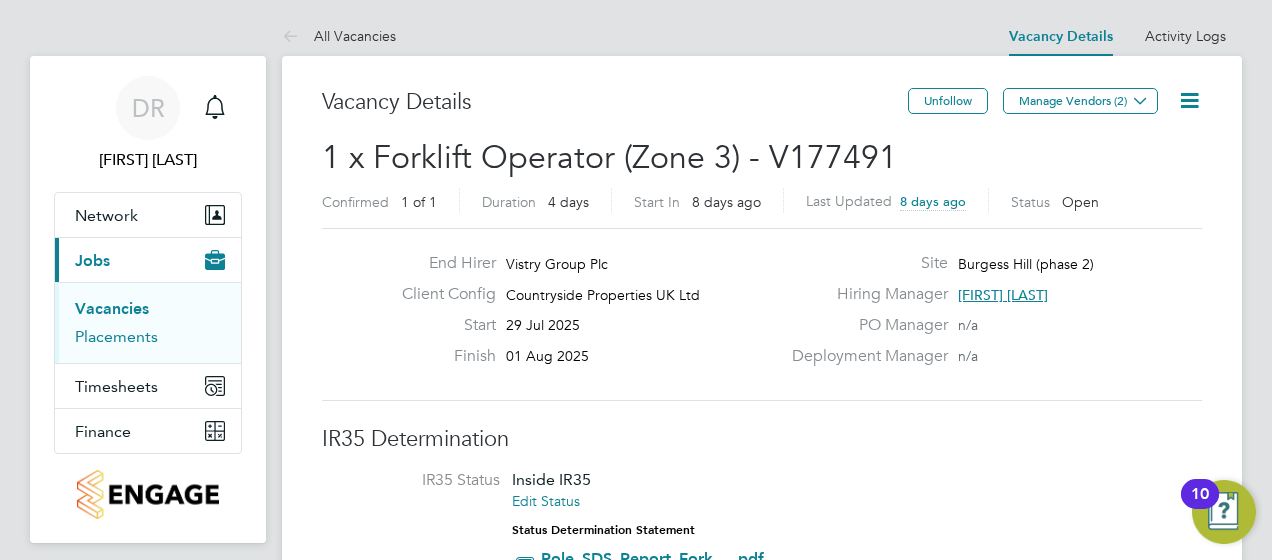 click on "Placements" at bounding box center [116, 336] 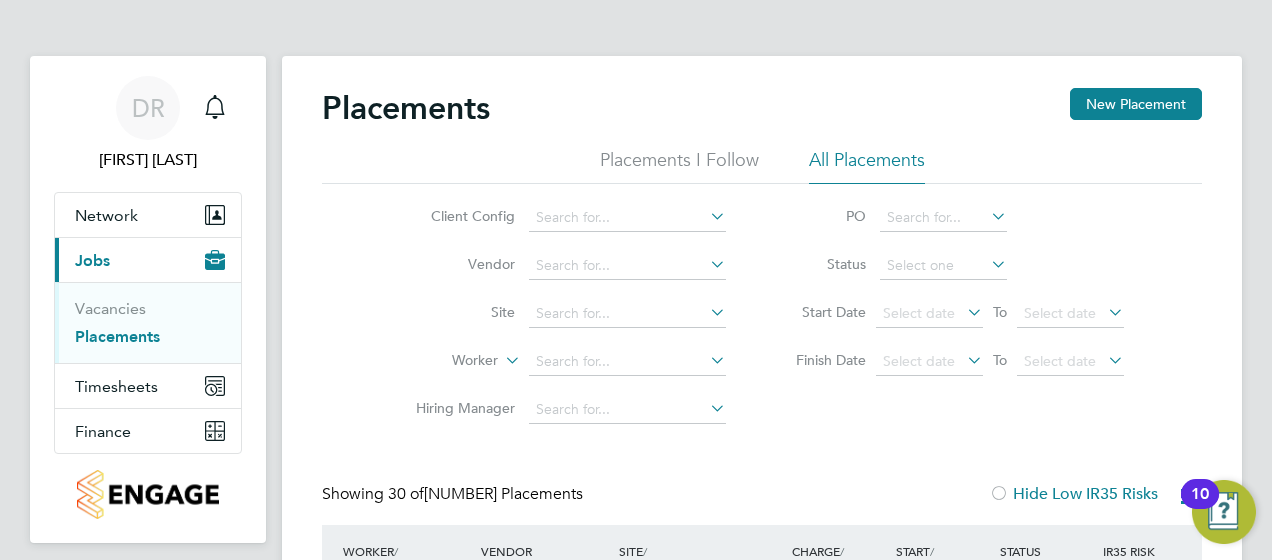 scroll, scrollTop: 10, scrollLeft: 10, axis: both 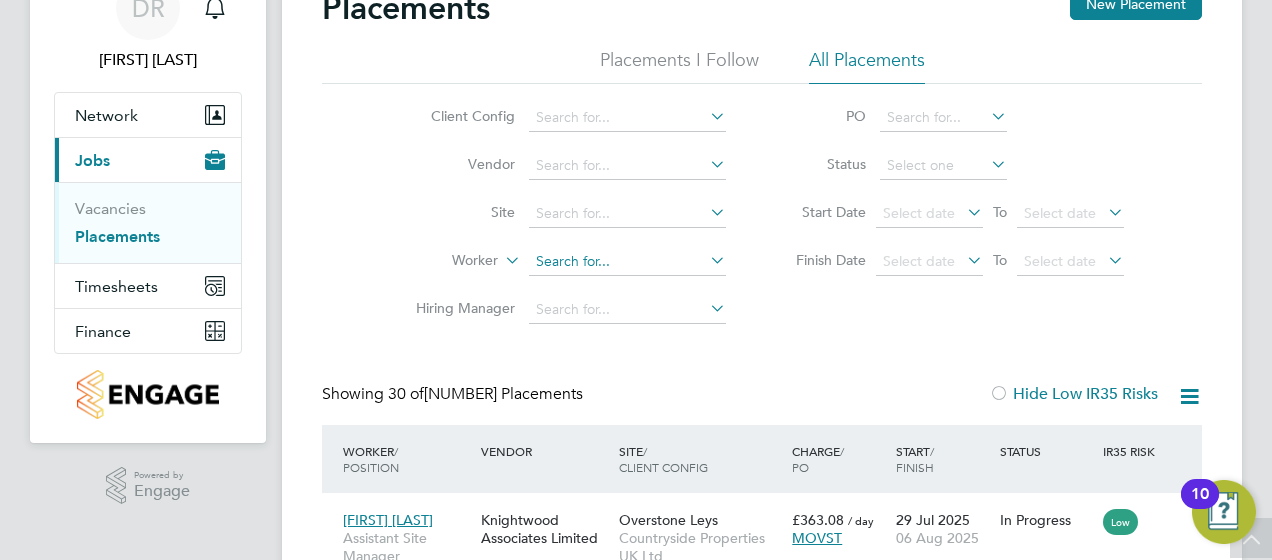 click 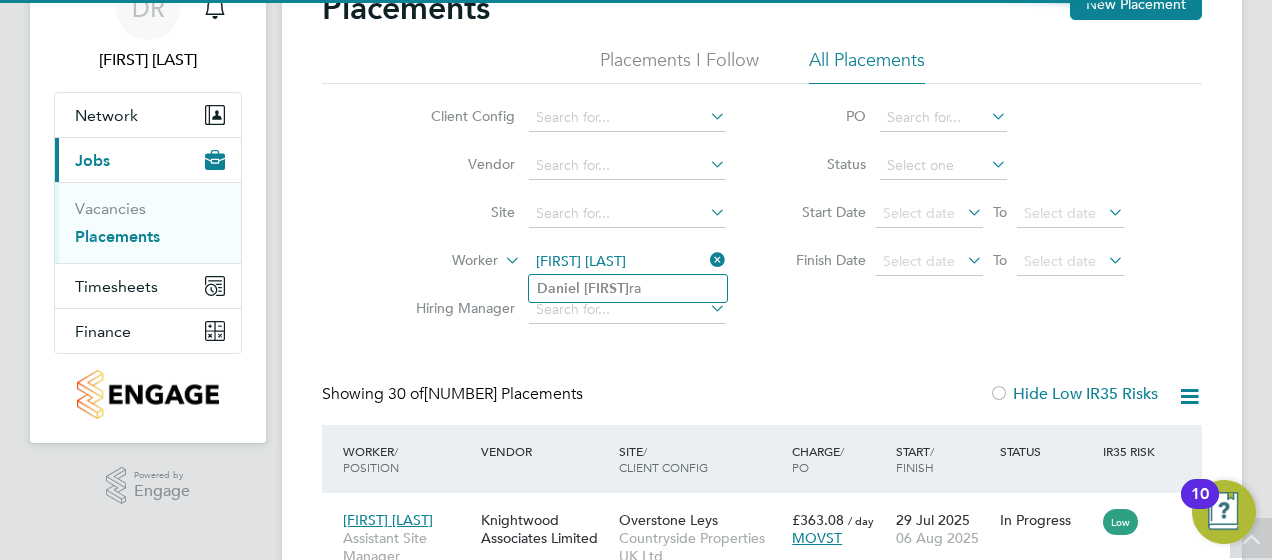 click on "Daniel   Butu ra" 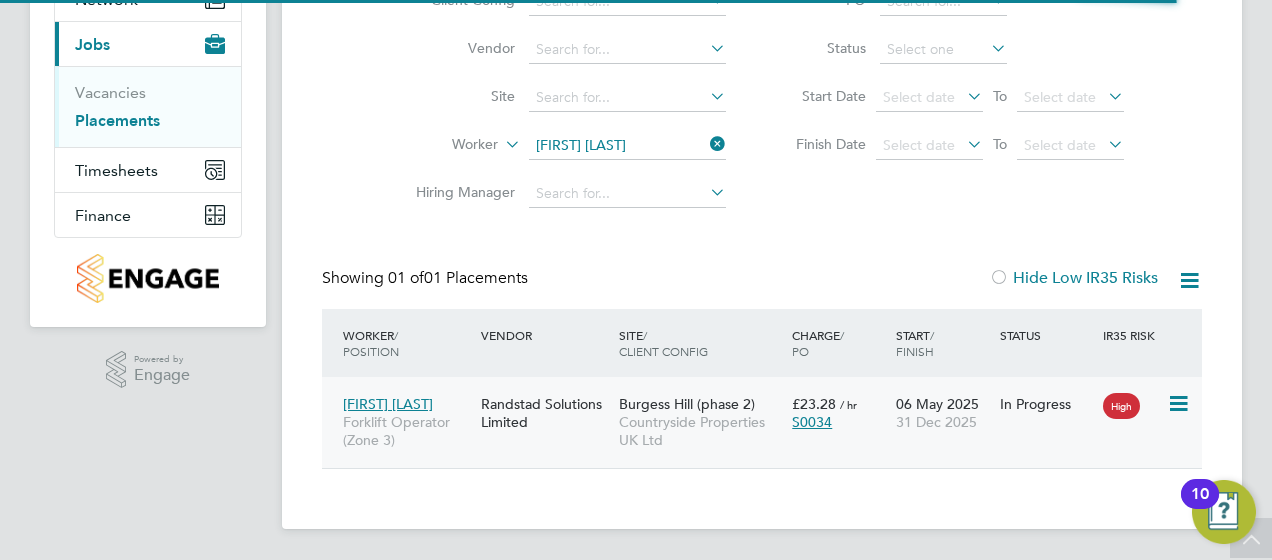 click on "Randstad Solutions Limited" 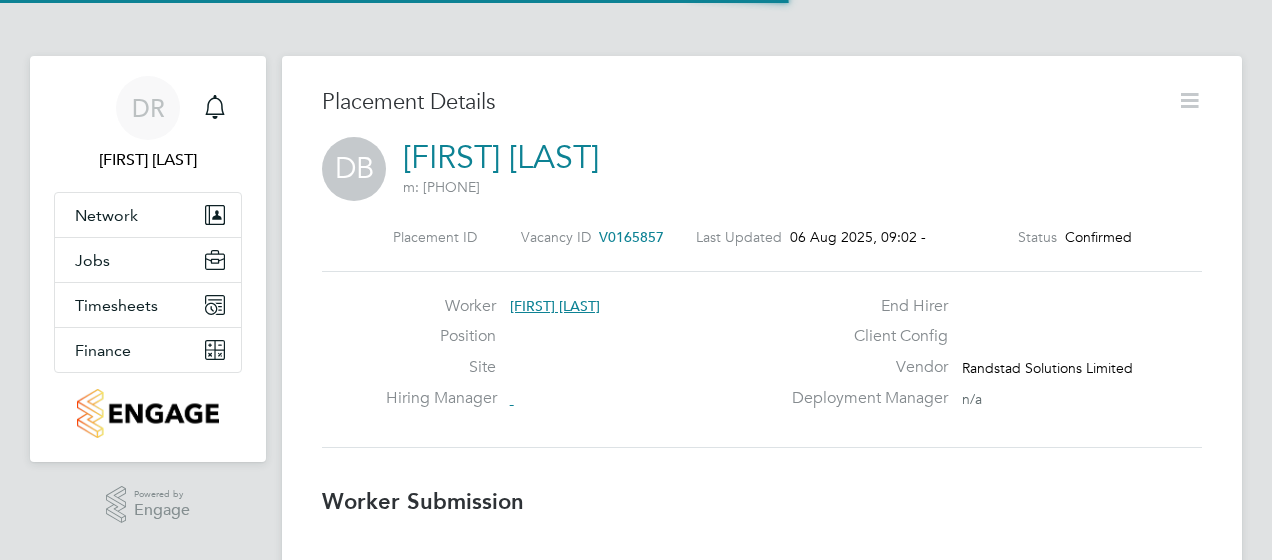 scroll, scrollTop: 114, scrollLeft: 0, axis: vertical 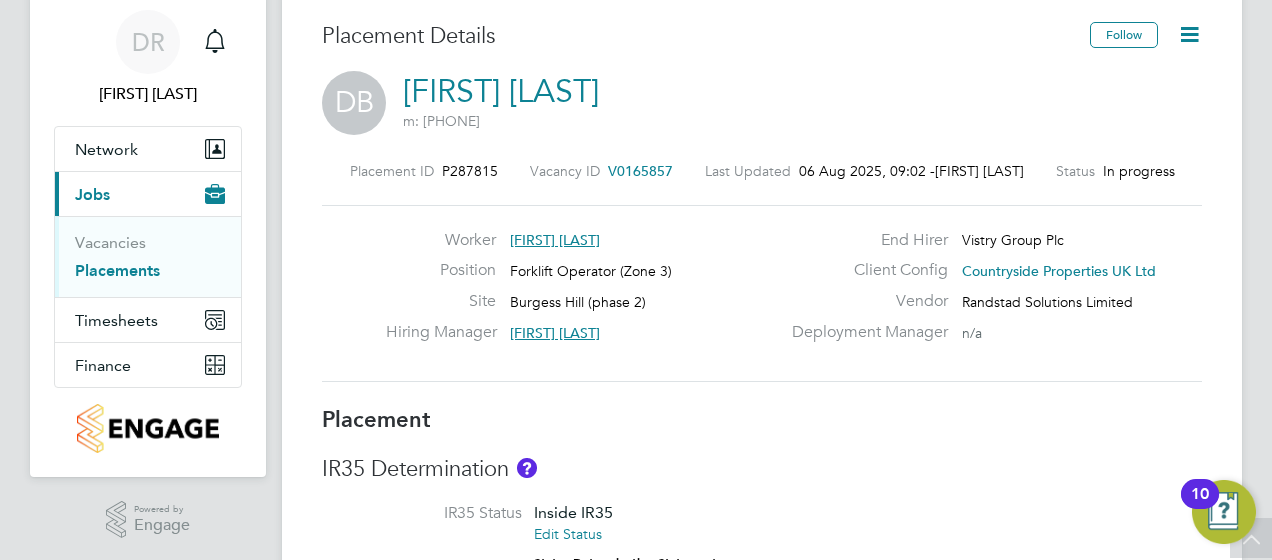 click 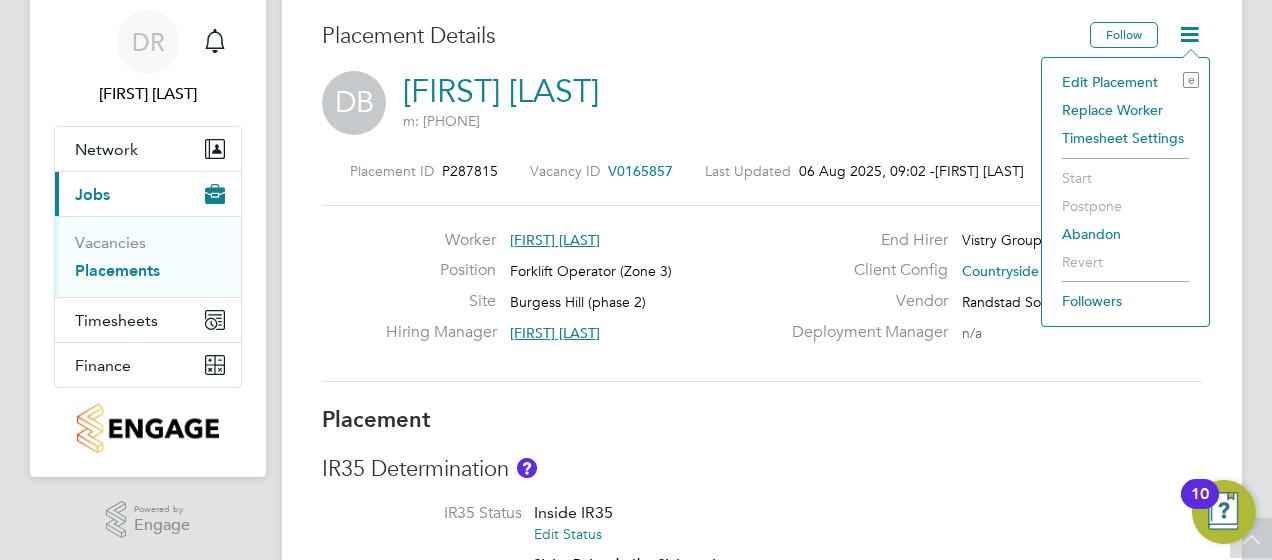 click on "DB   Daniel Butura   m: 07454012981" 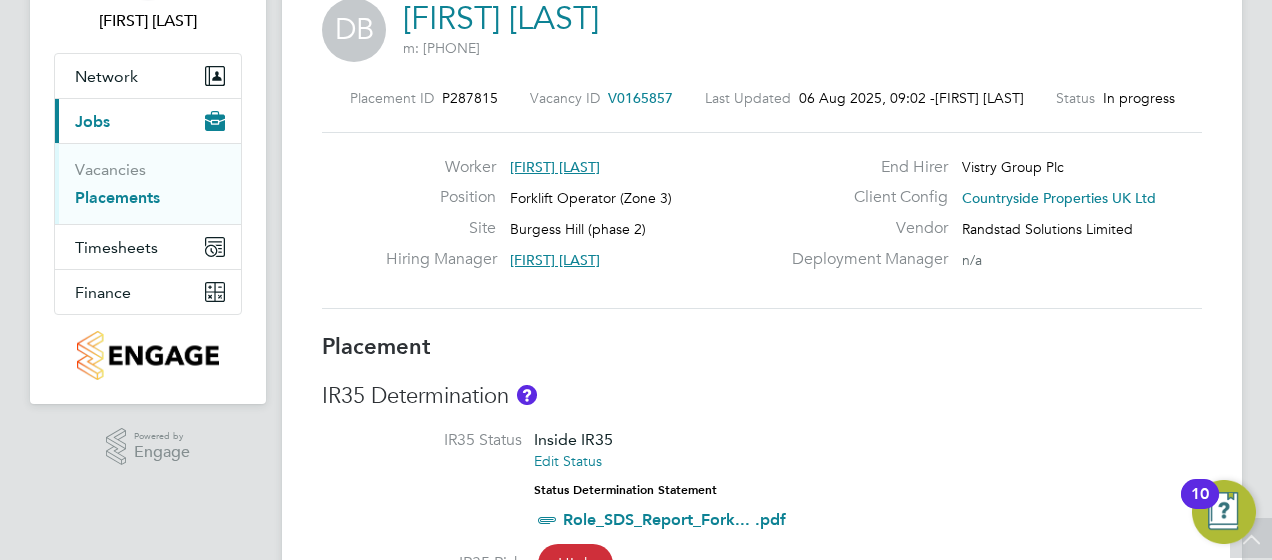 scroll, scrollTop: 0, scrollLeft: 0, axis: both 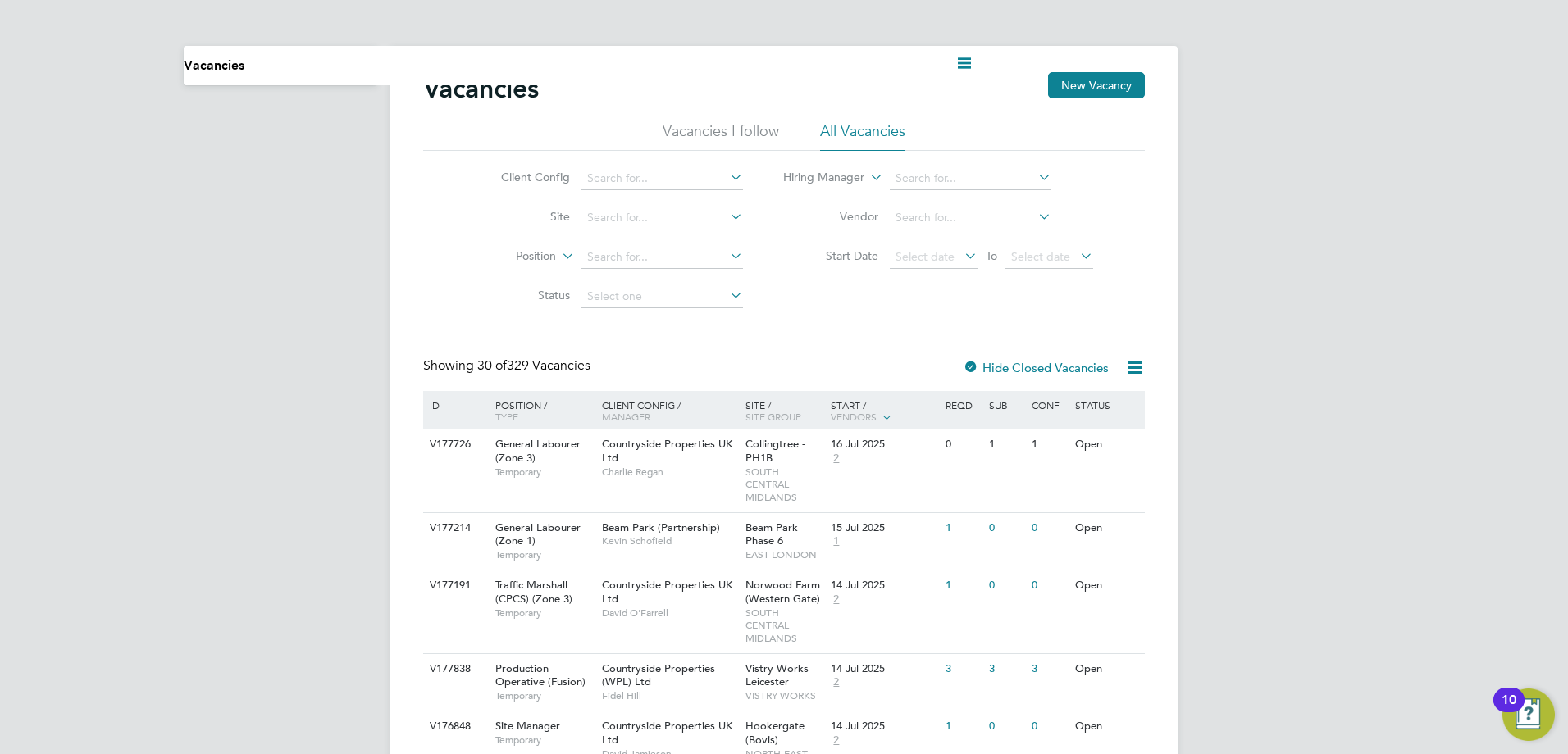 click 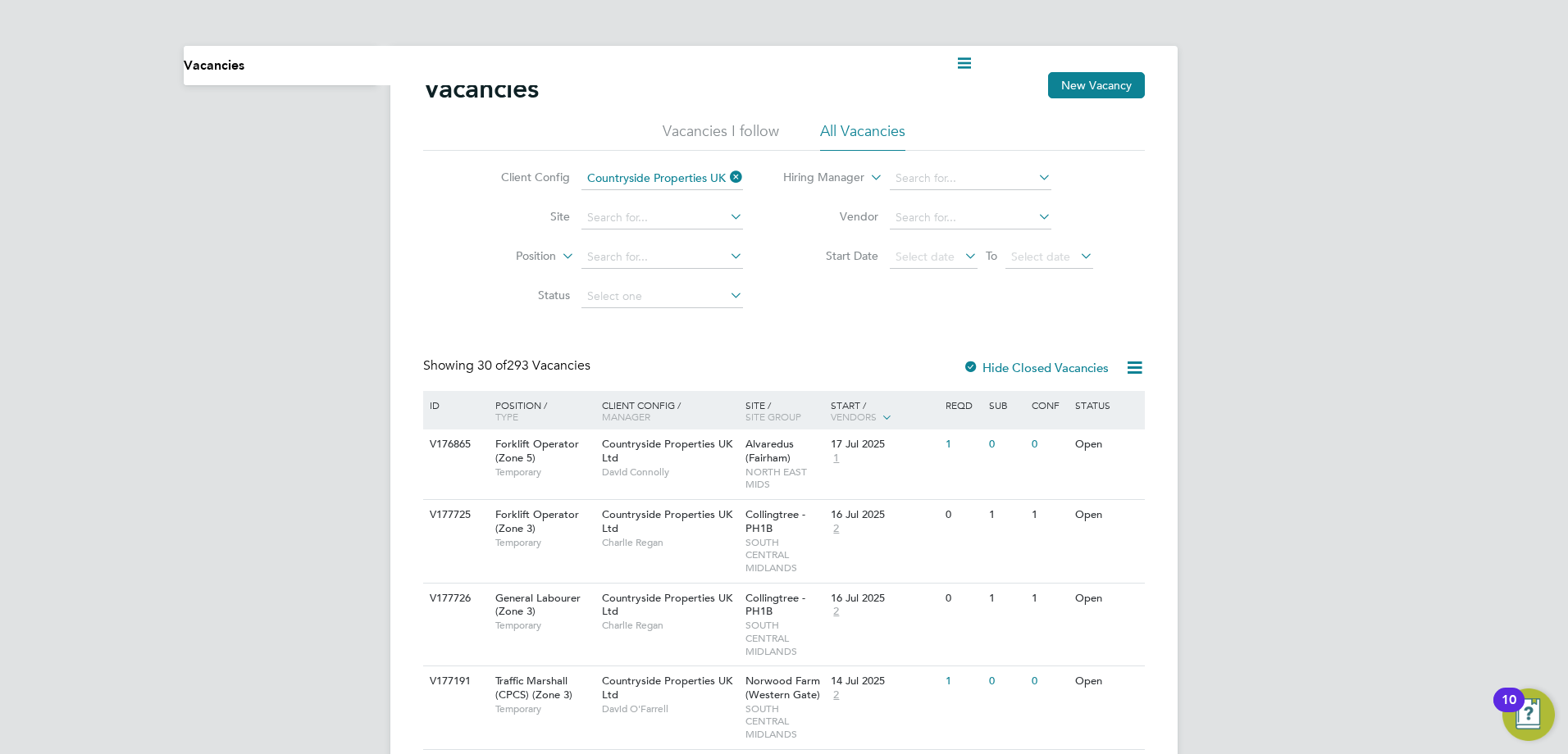 click 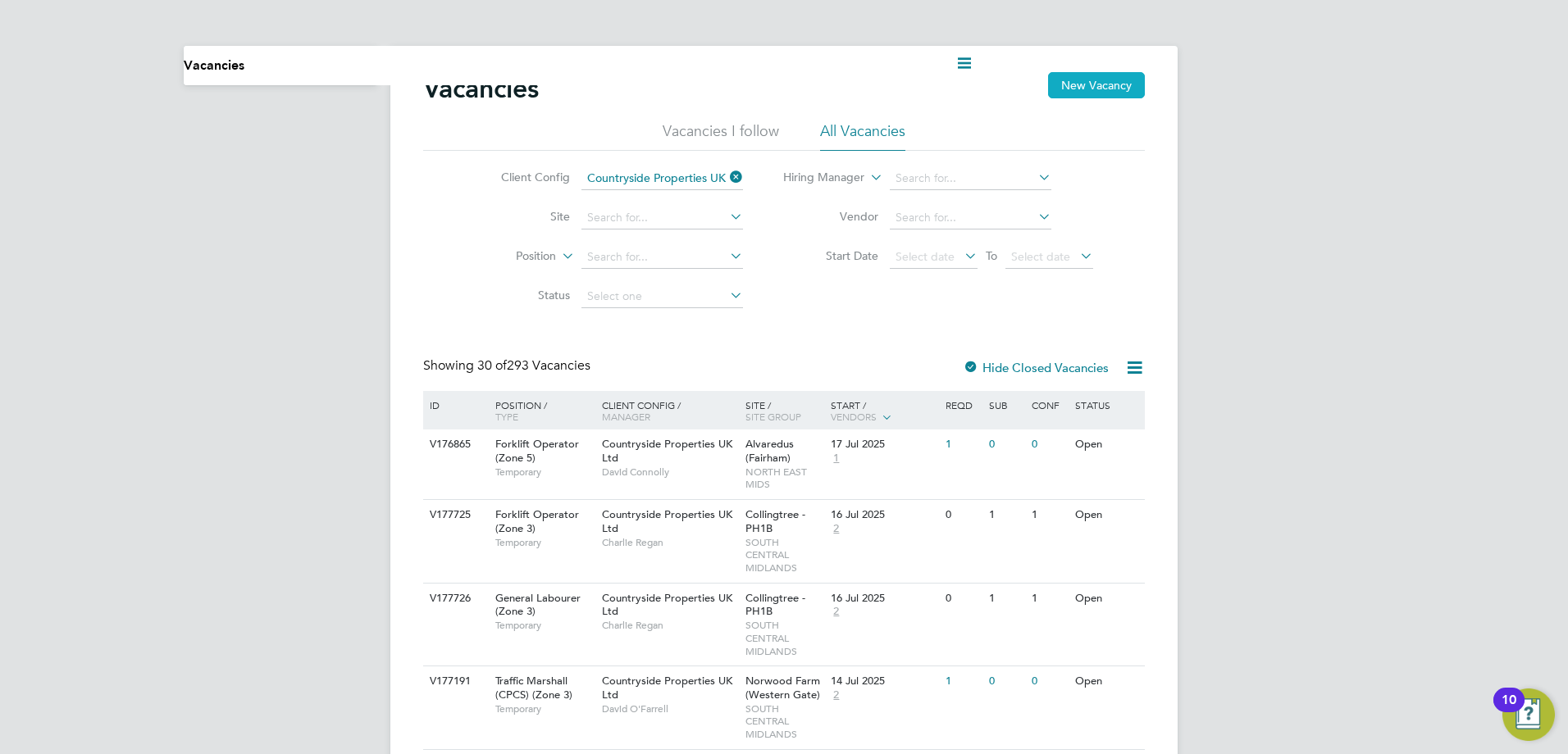 click on "New Vacancy" 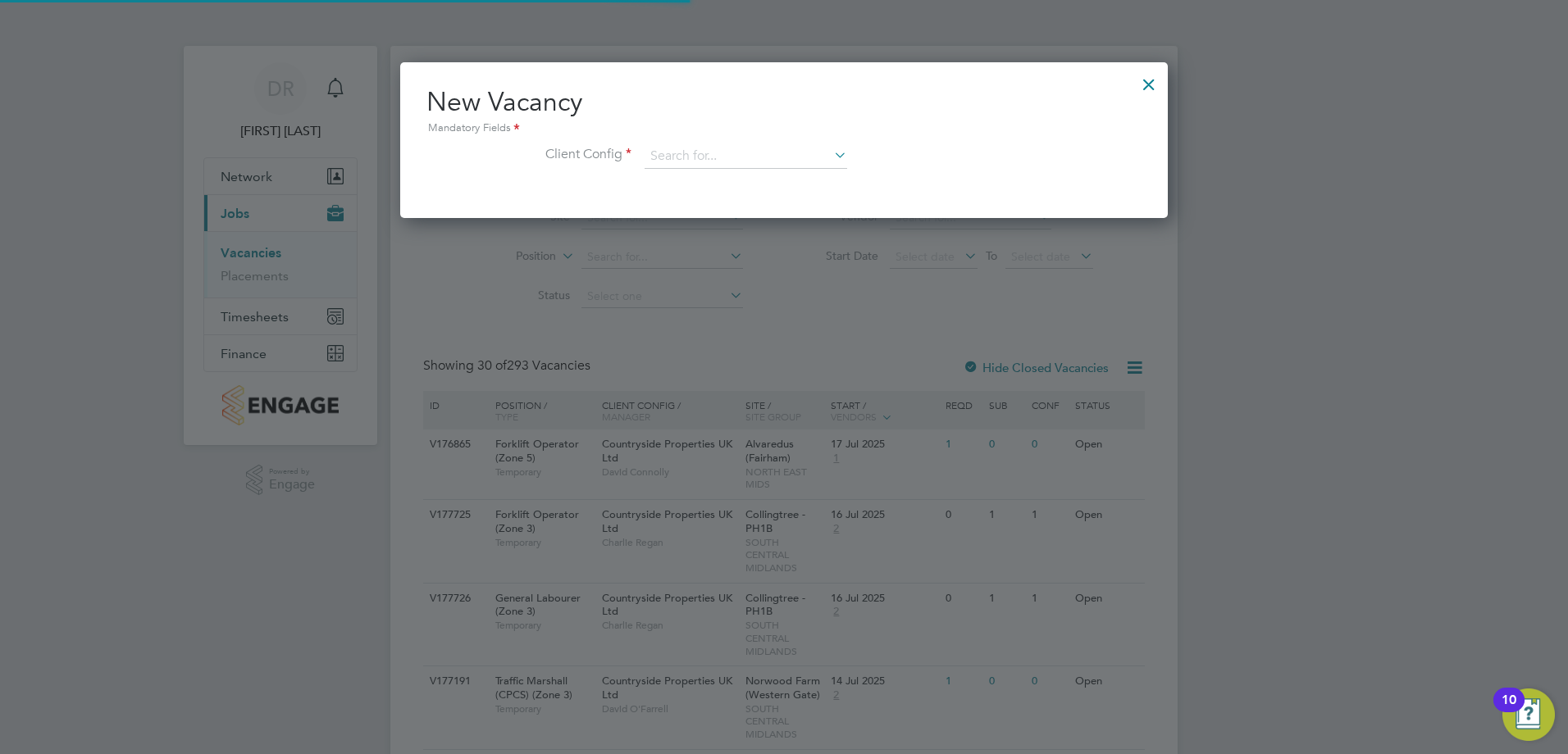 scroll, scrollTop: 8, scrollLeft: 8, axis: both 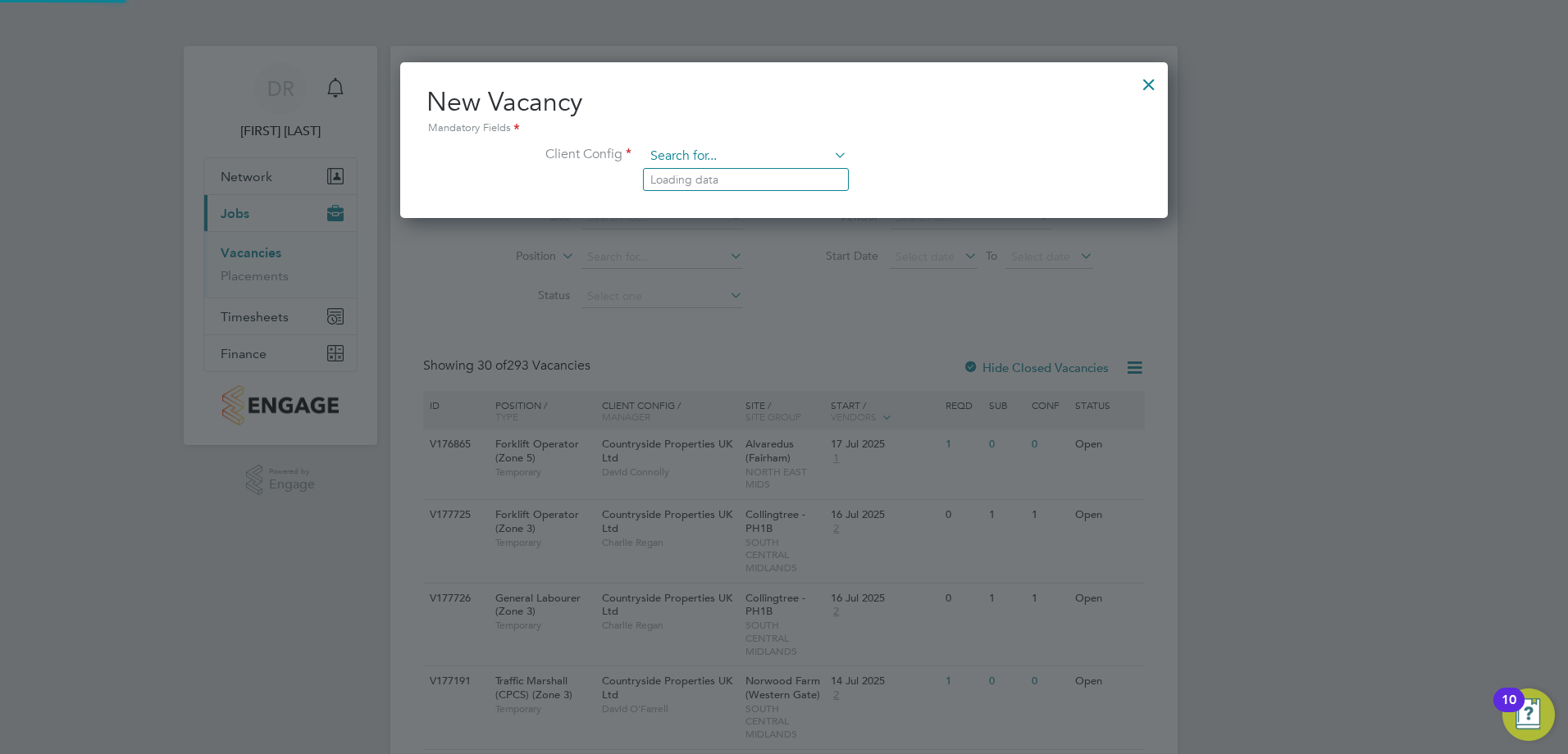 click at bounding box center [745, 157] 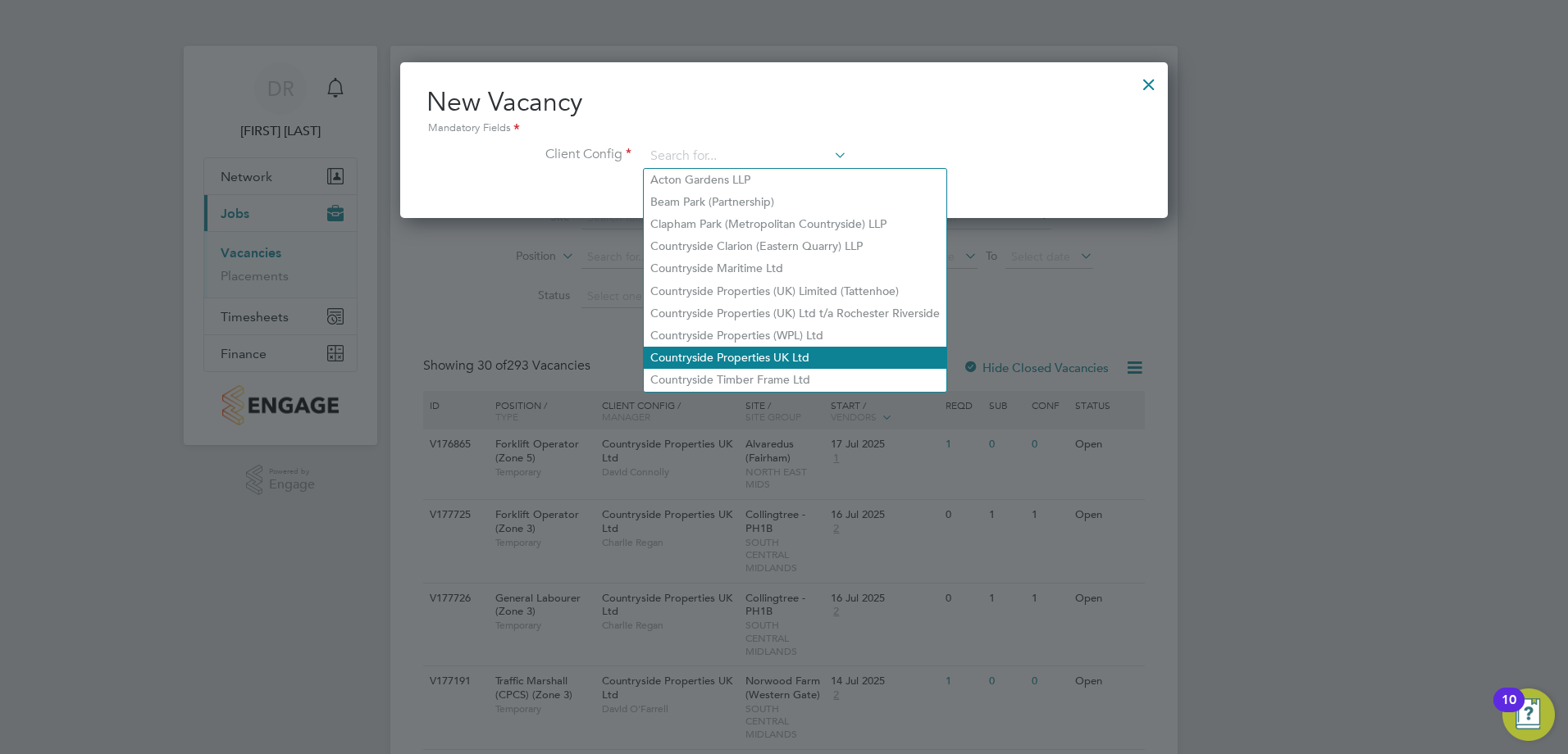 click on "Countryside Properties UK Ltd" 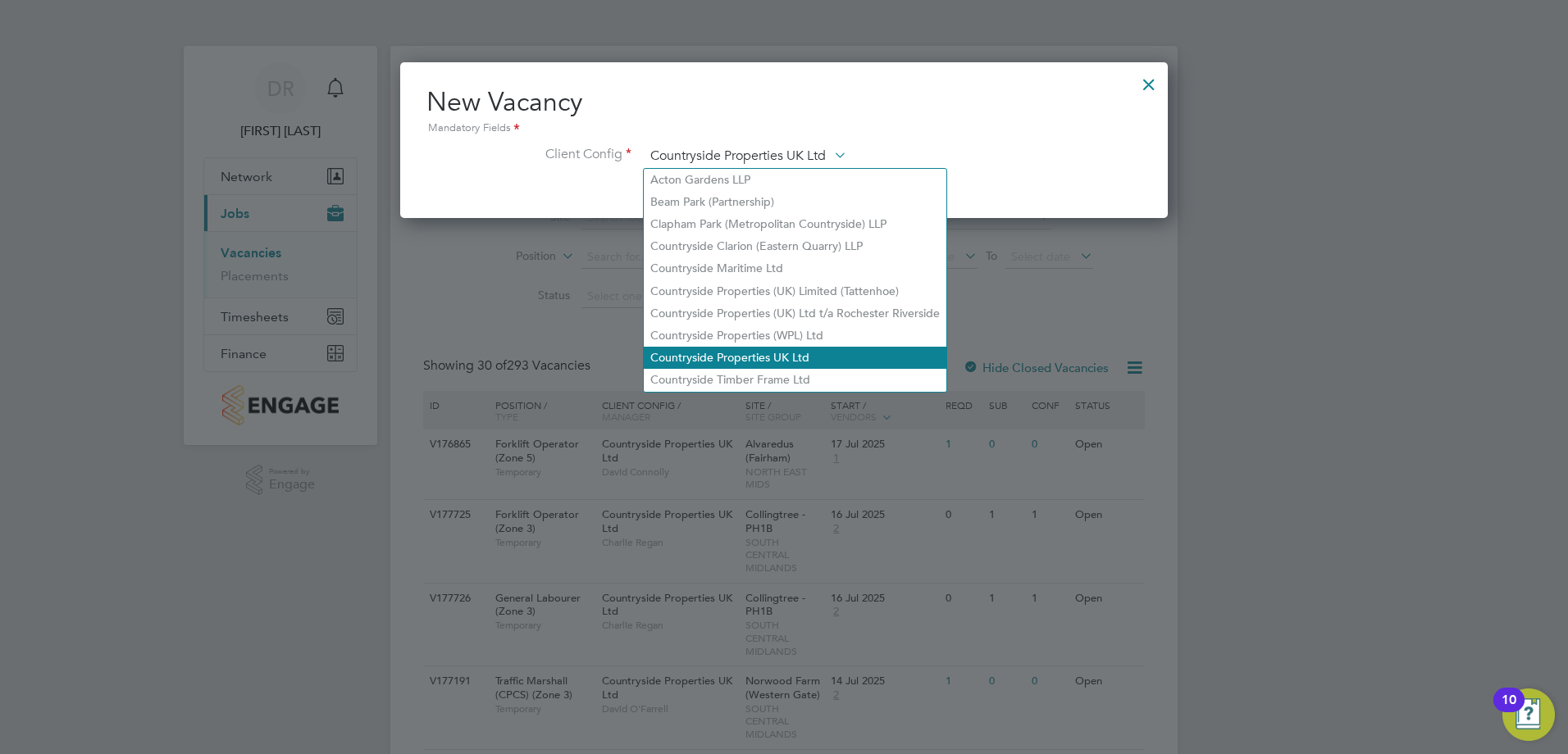 scroll, scrollTop: 8, scrollLeft: 8, axis: both 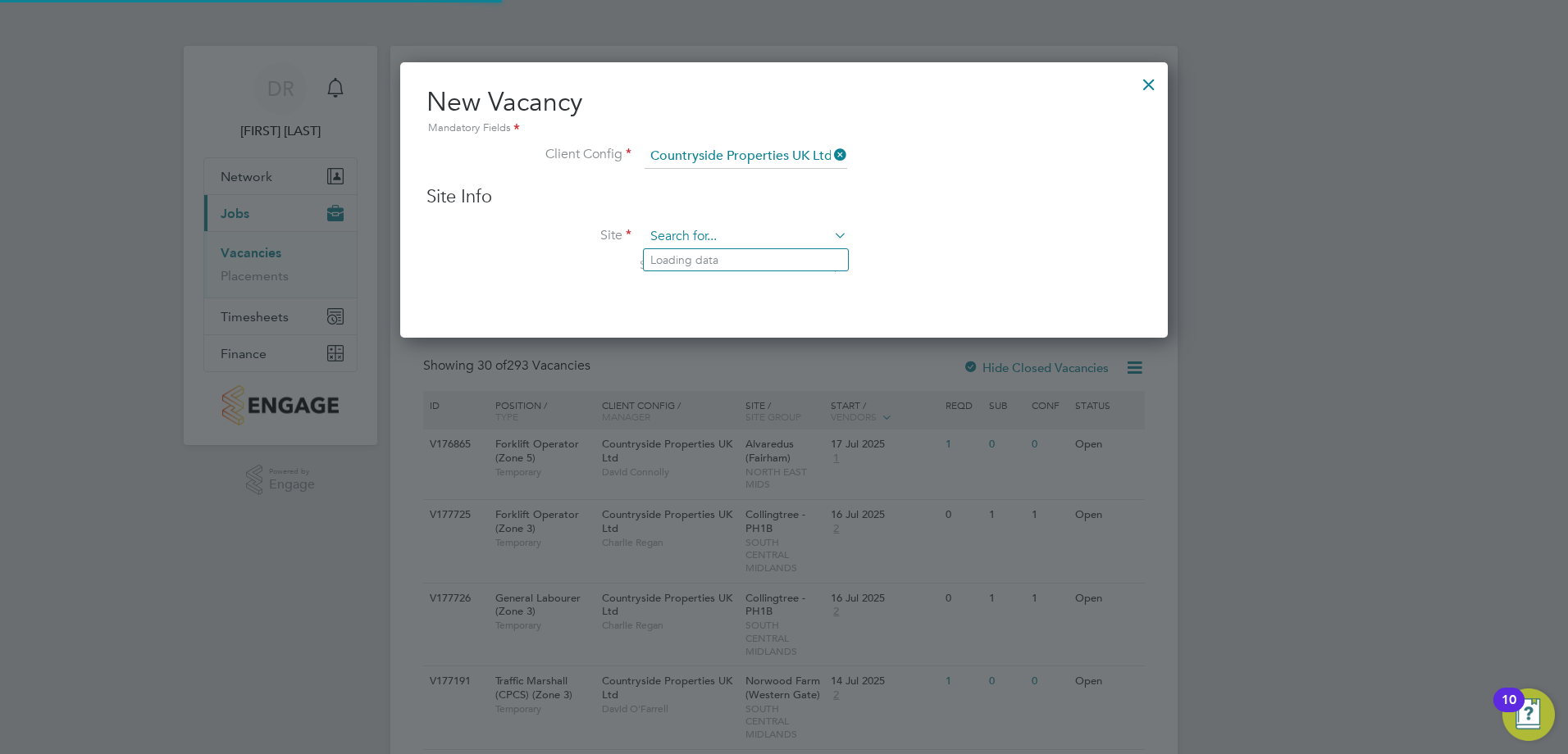 click at bounding box center (745, 237) 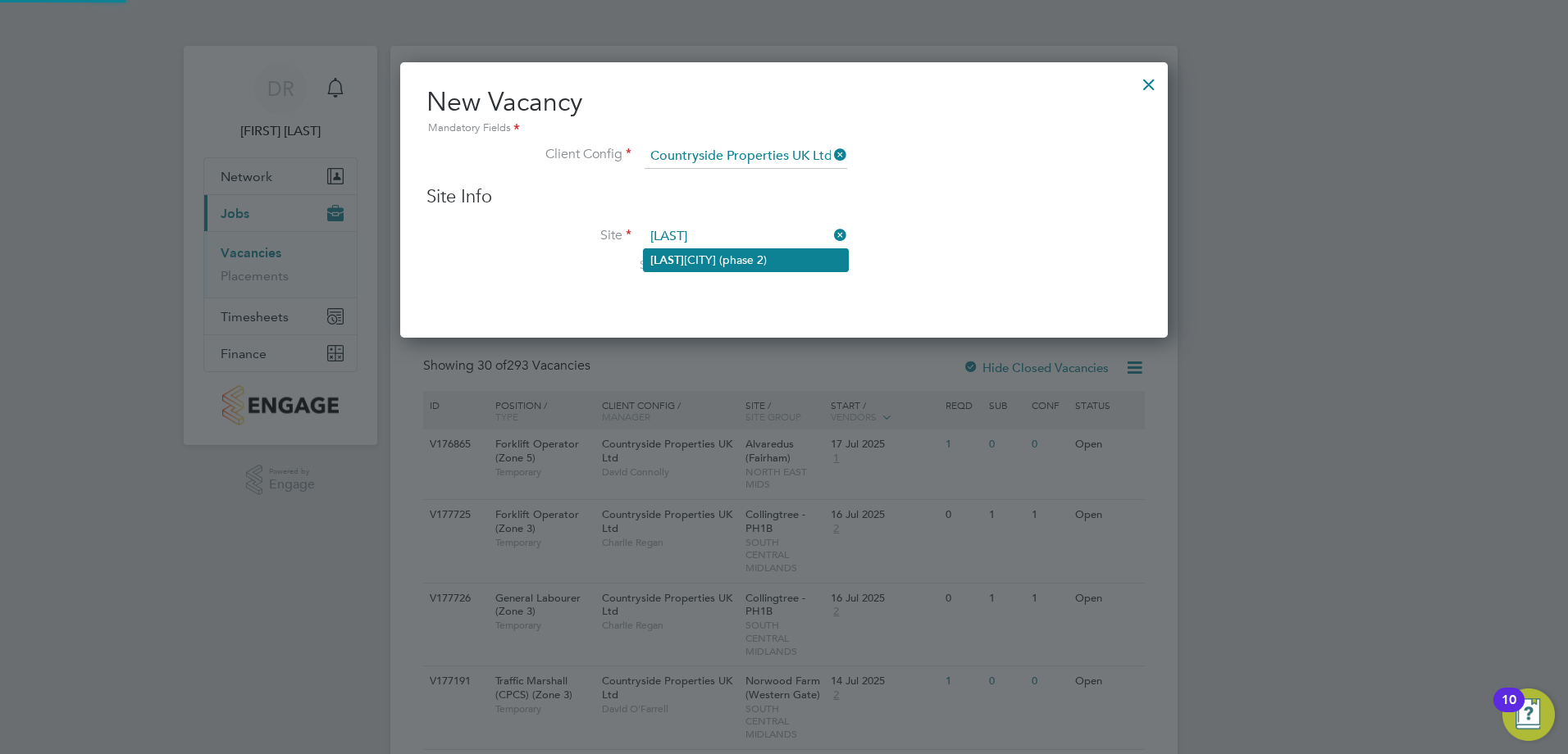 click on "[CITY] (phase 2)" 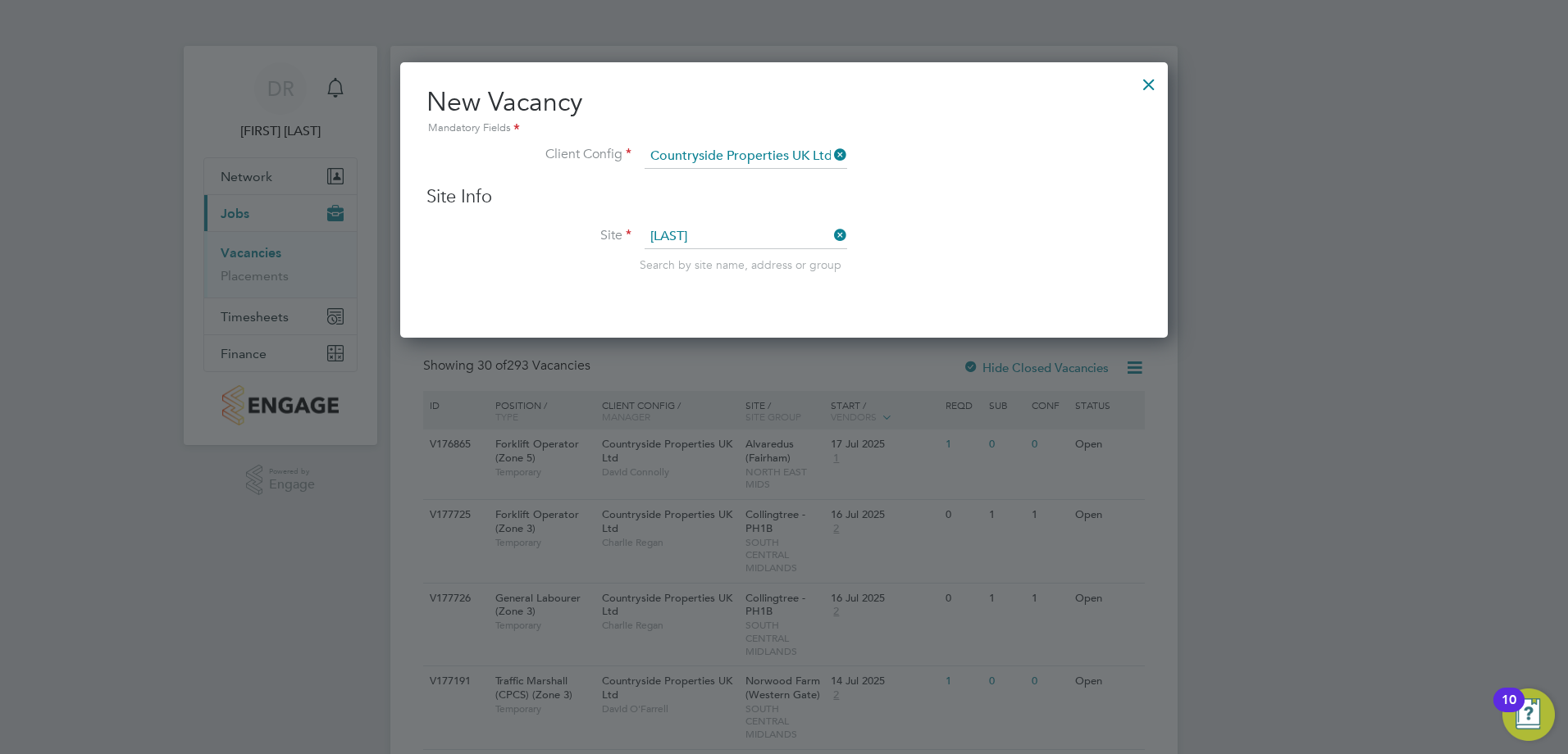 type on "Burgess Hill (phase 2)" 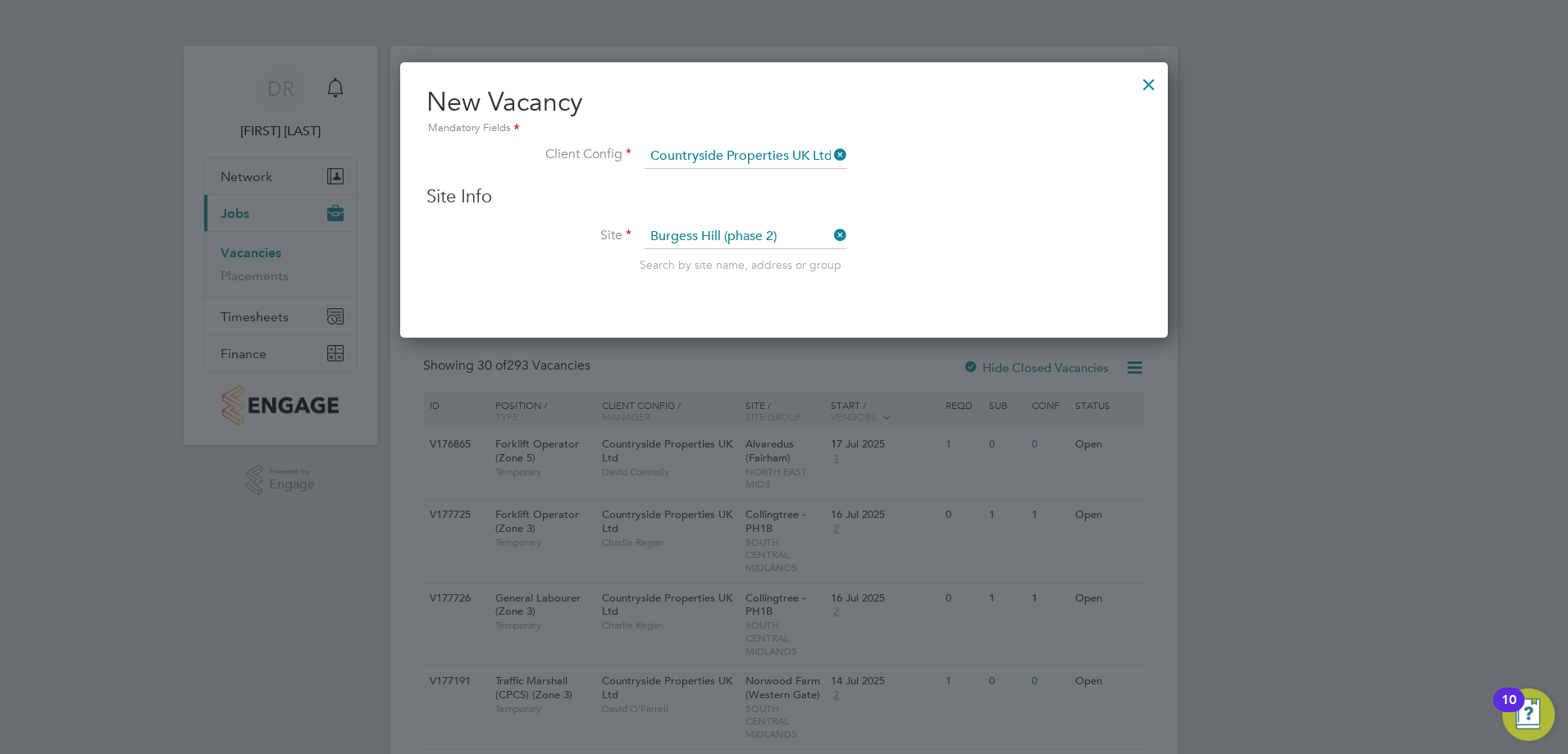 scroll, scrollTop: 8, scrollLeft: 8, axis: both 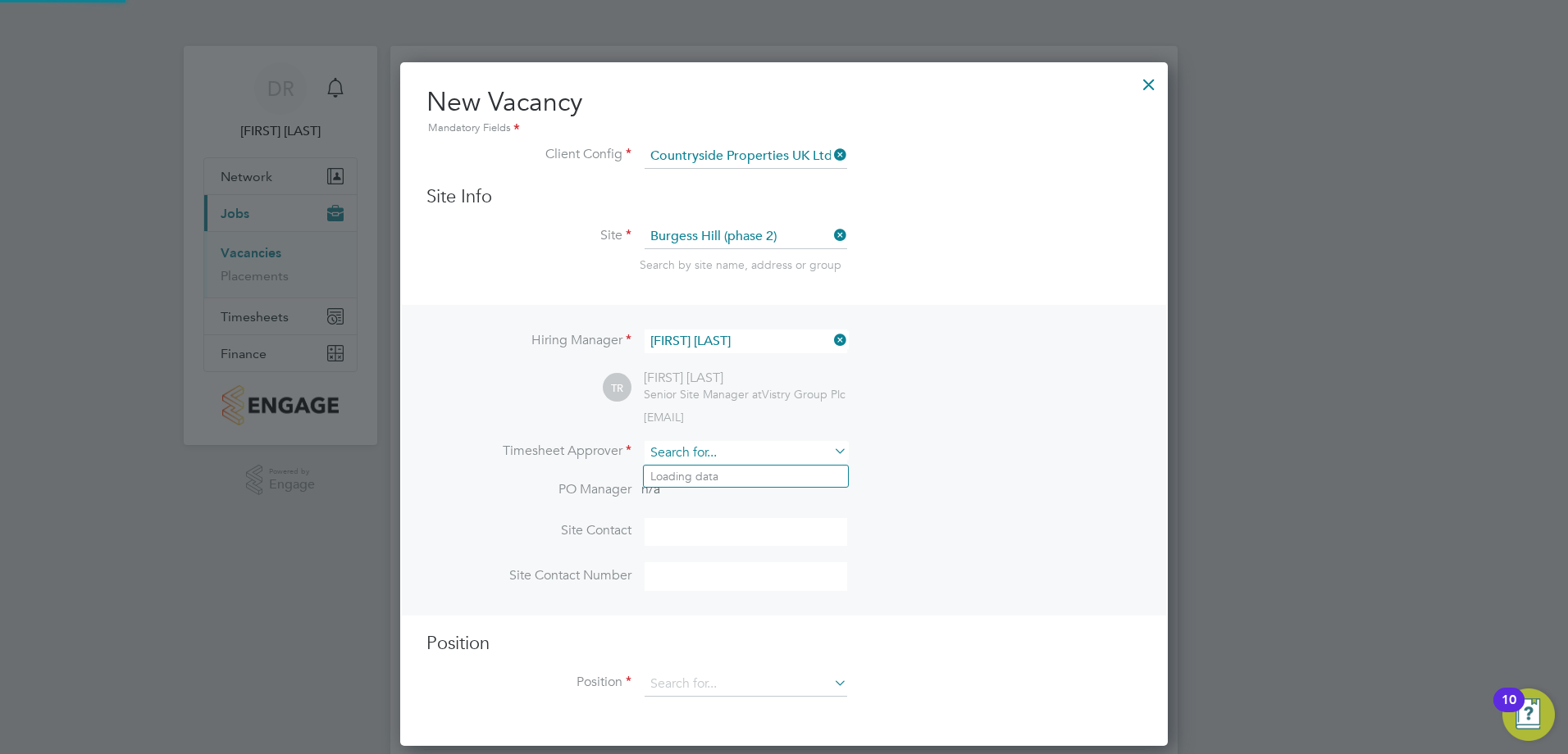 click at bounding box center [745, 452] 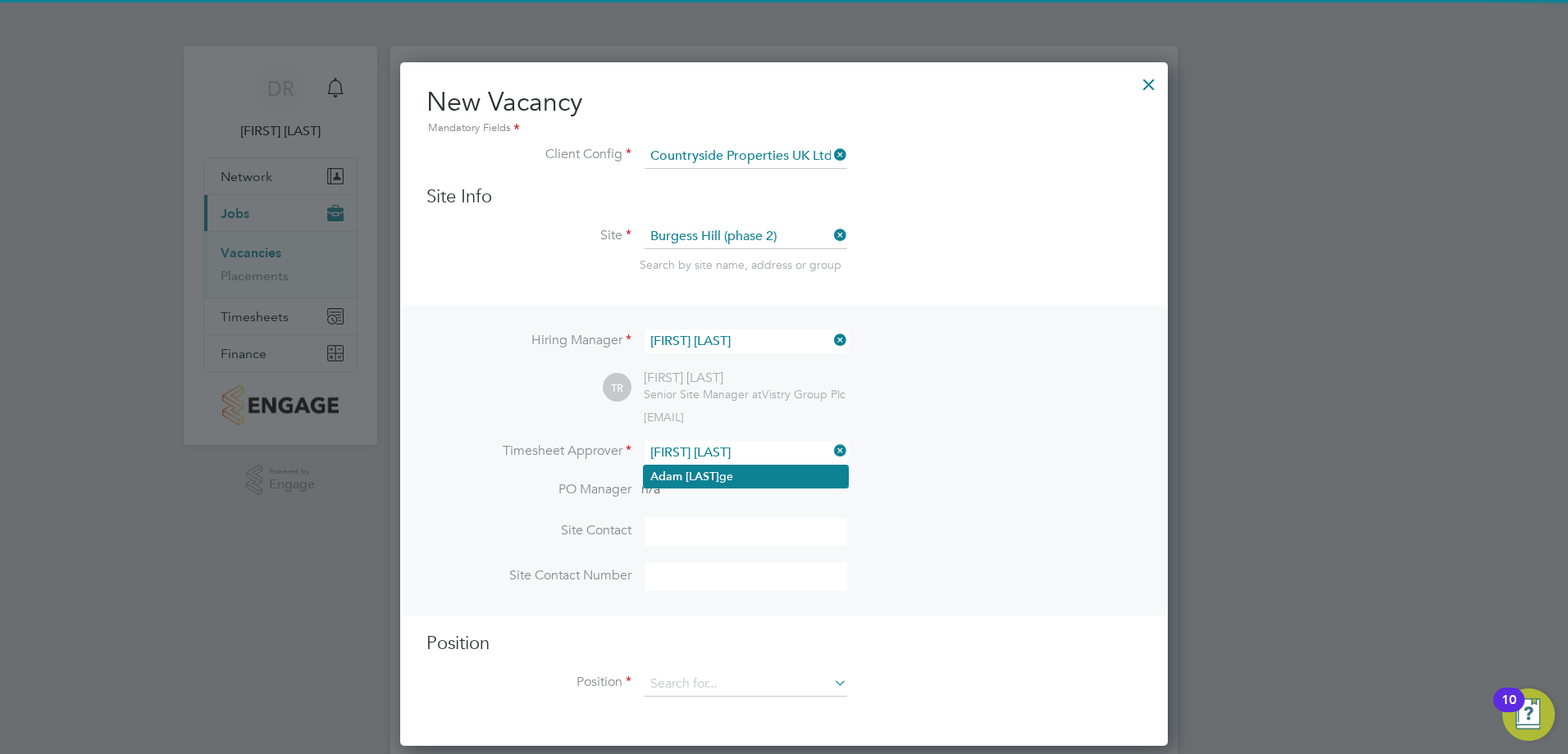 click on "[FIRST]   [LAST]" 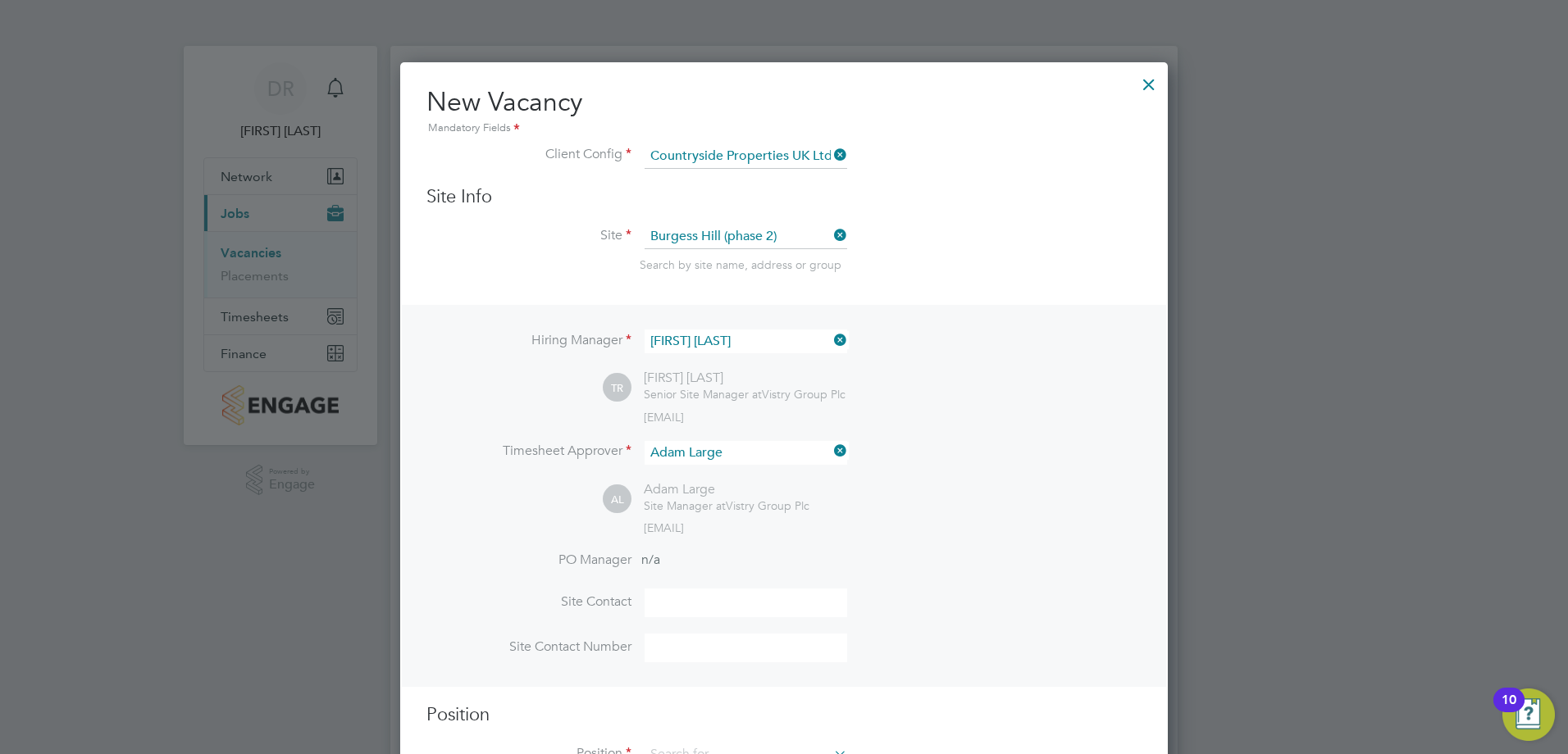 scroll, scrollTop: 8, scrollLeft: 8, axis: both 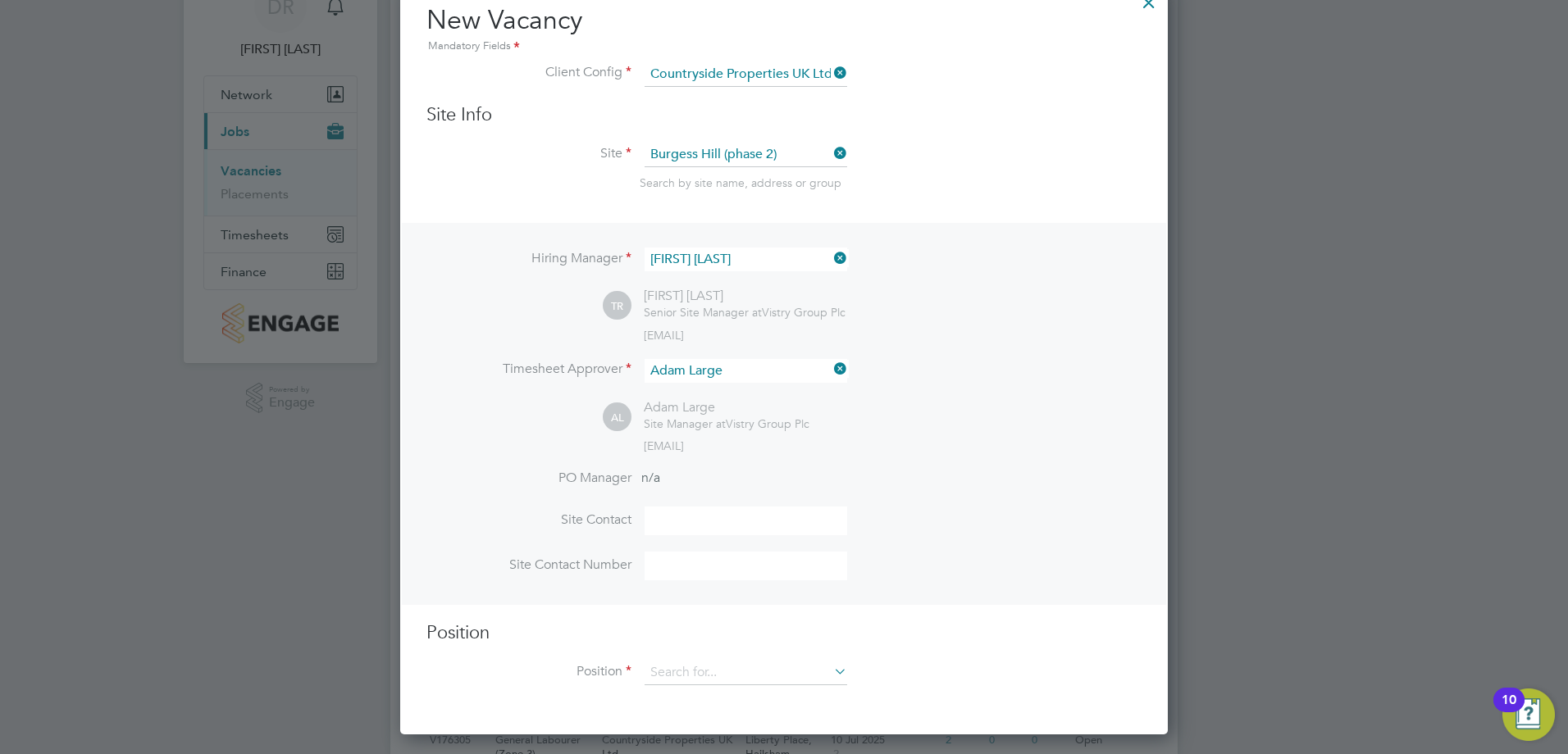 click at bounding box center [745, 520] 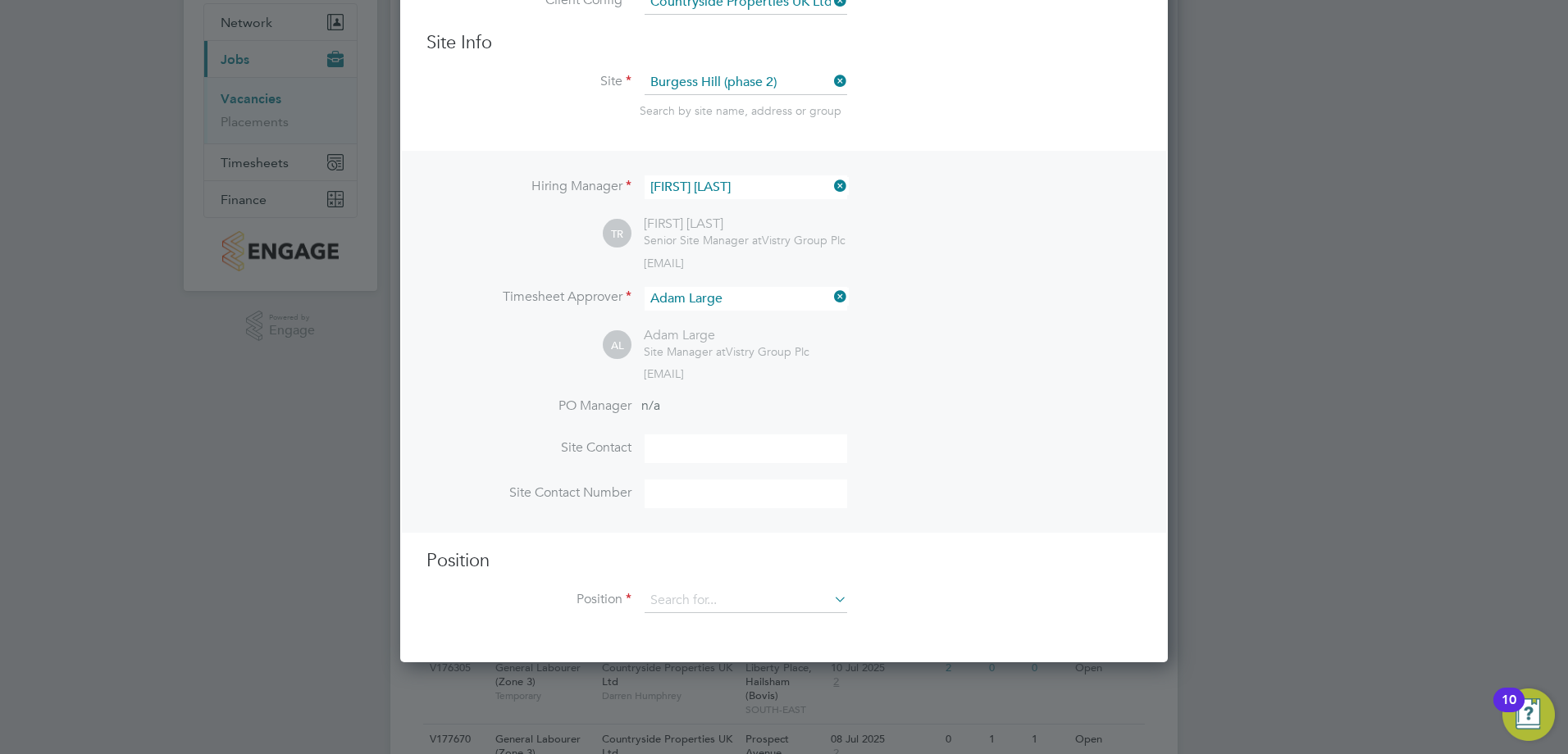 scroll, scrollTop: 246, scrollLeft: 0, axis: vertical 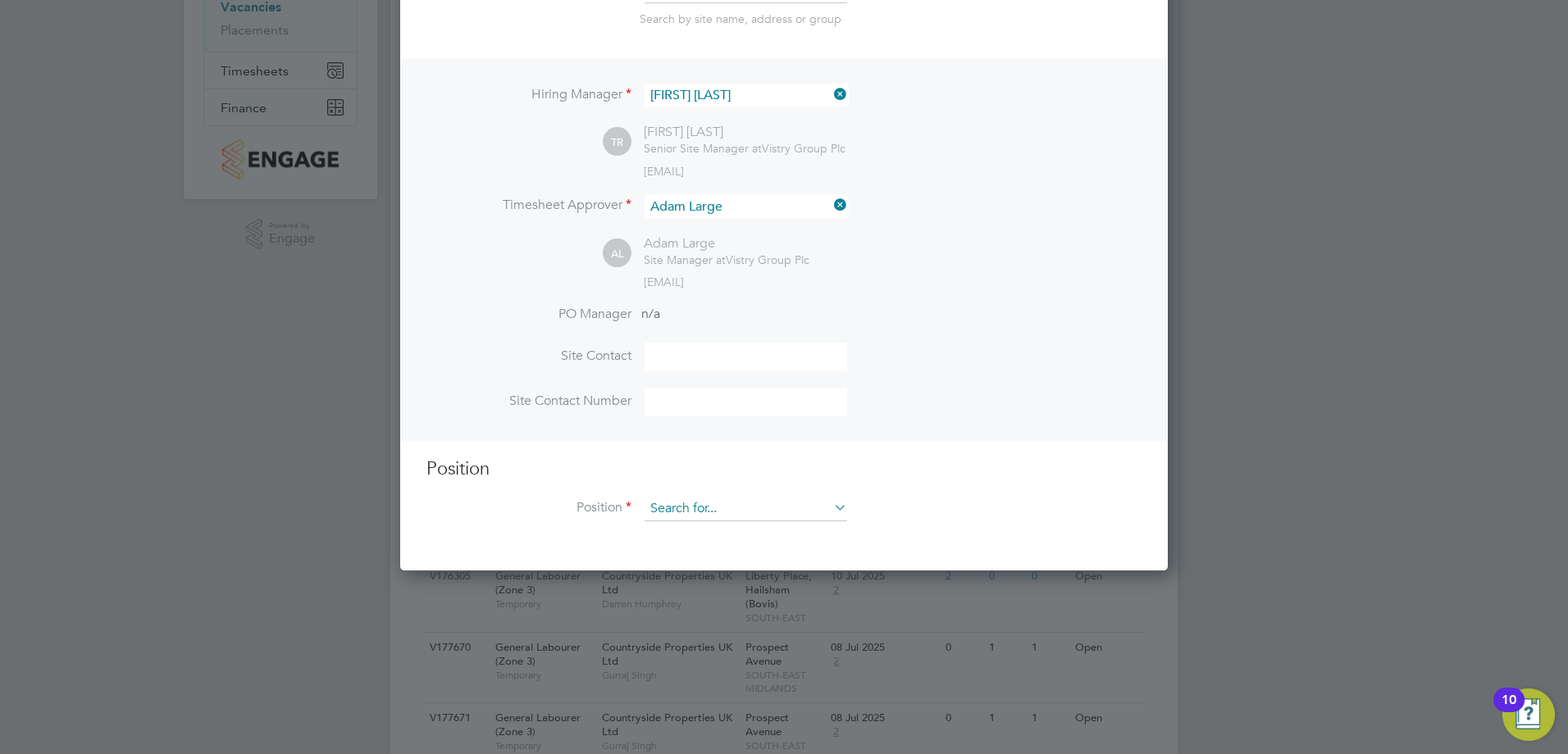 click at bounding box center (745, 509) 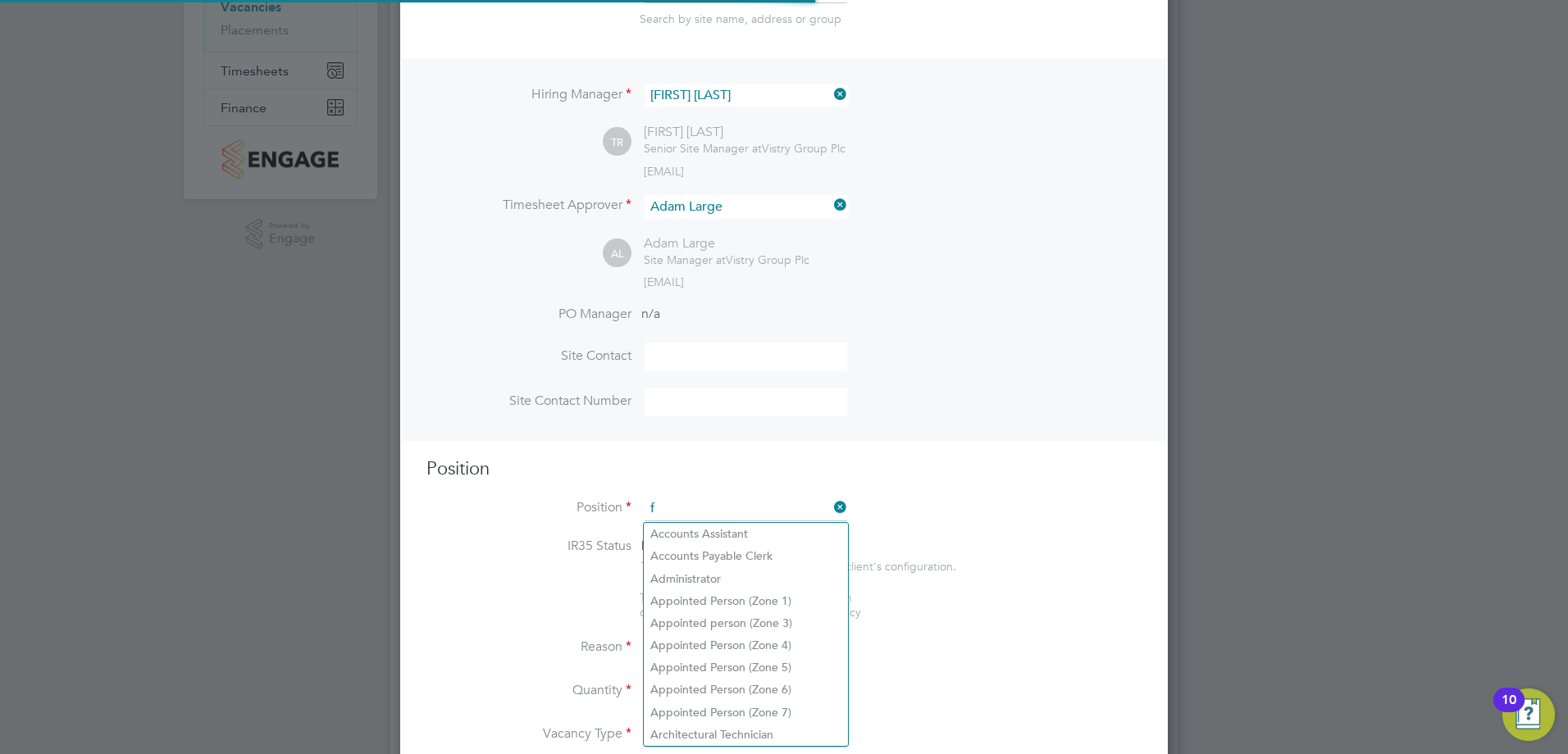scroll, scrollTop: 8, scrollLeft: 8, axis: both 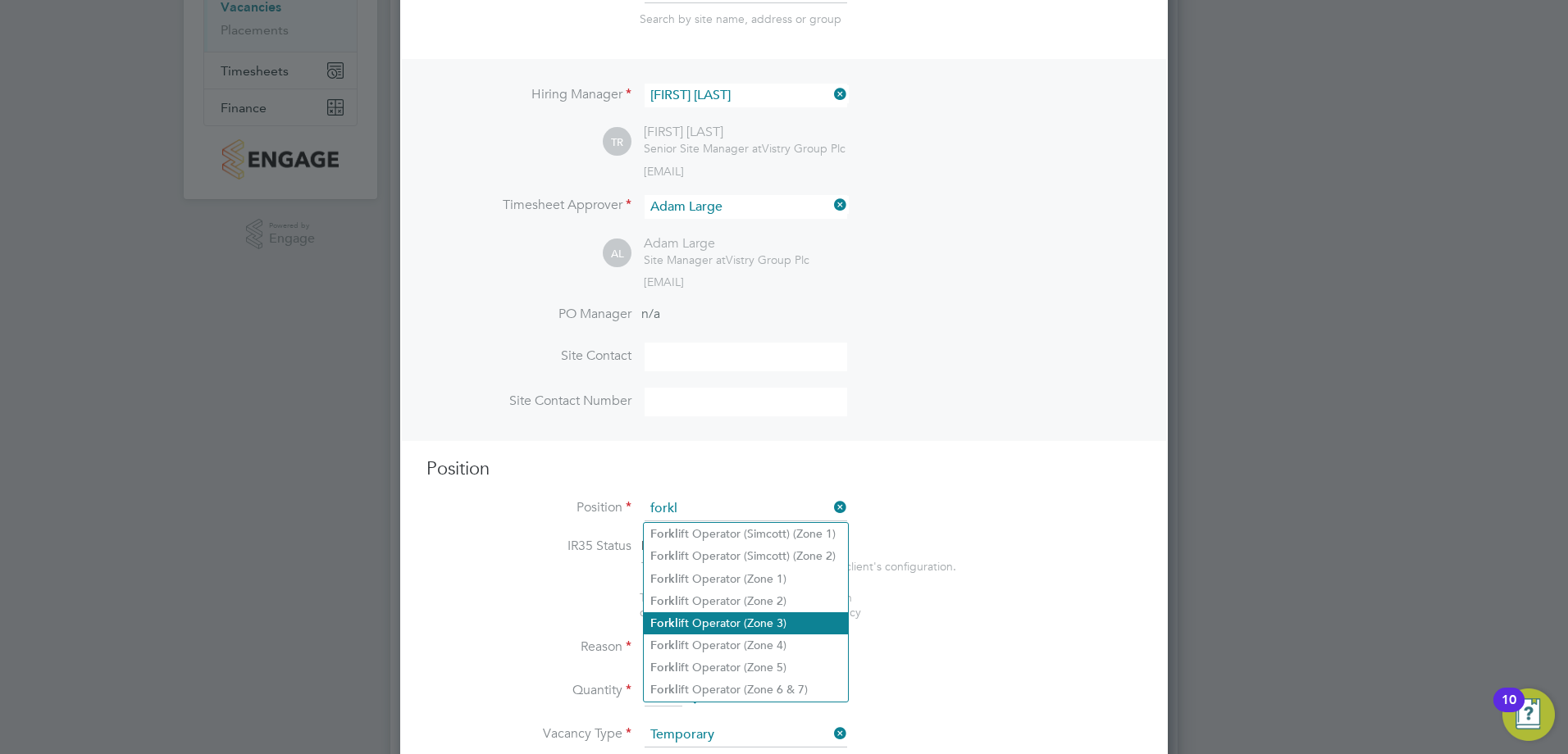 click on "Forkl ift Operator (Zone 3)" 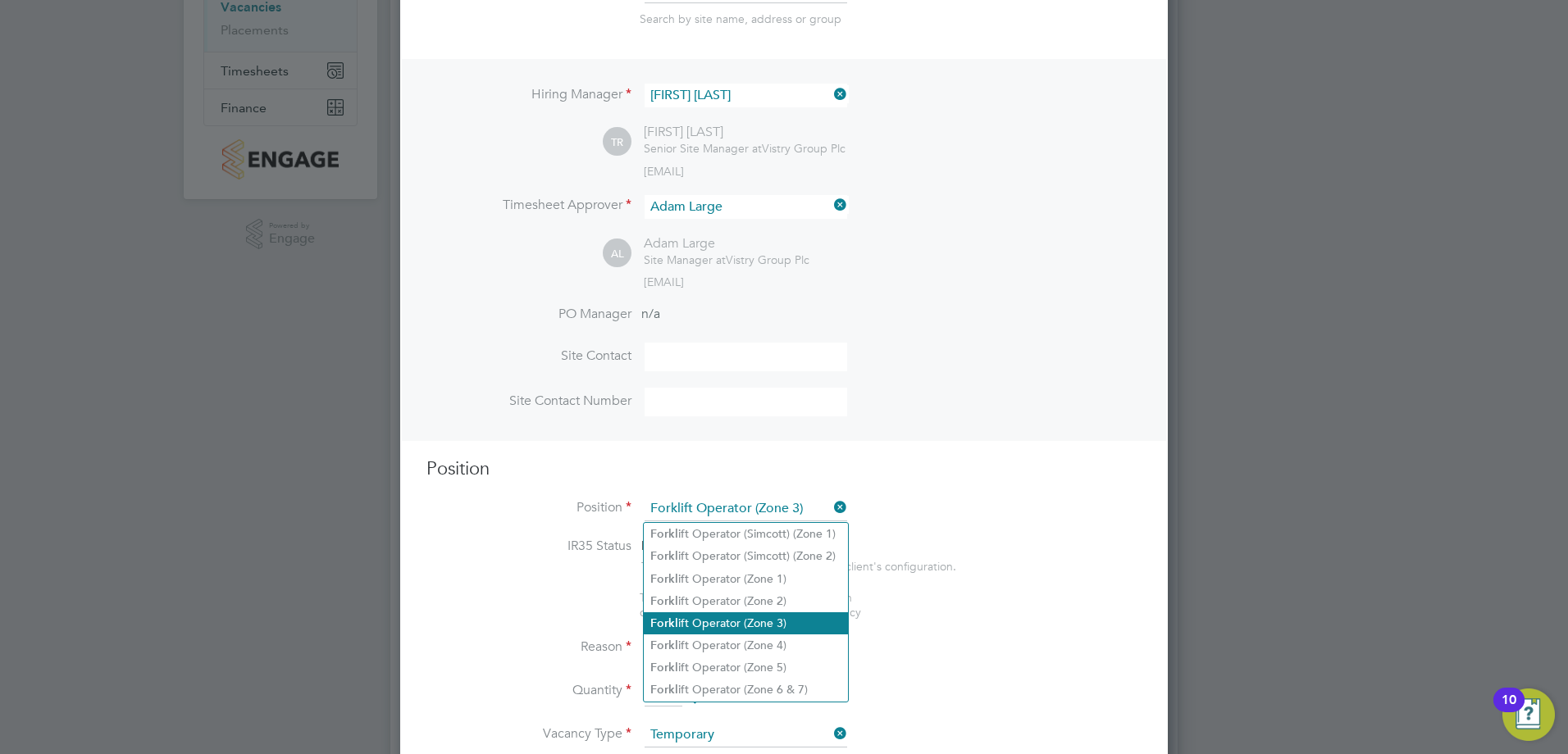 type on "•	 Operate construction machinery
•	Delivering large quantities of materials to trades based on site.
•	 Maintain job site safety
•	 Carry out daily health and safety checks
•	 Light labouring duties as and when requested to do so" 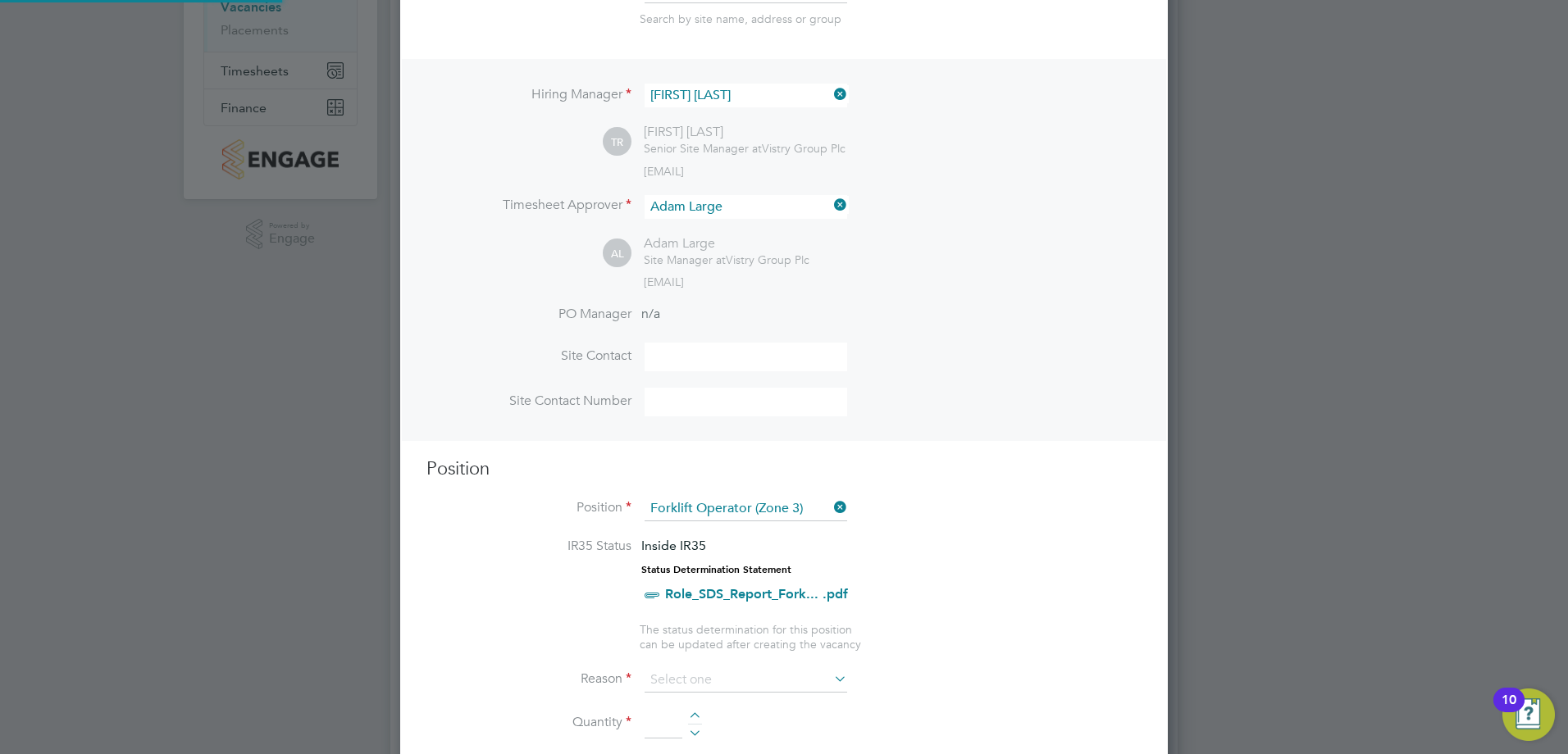scroll, scrollTop: 8, scrollLeft: 8, axis: both 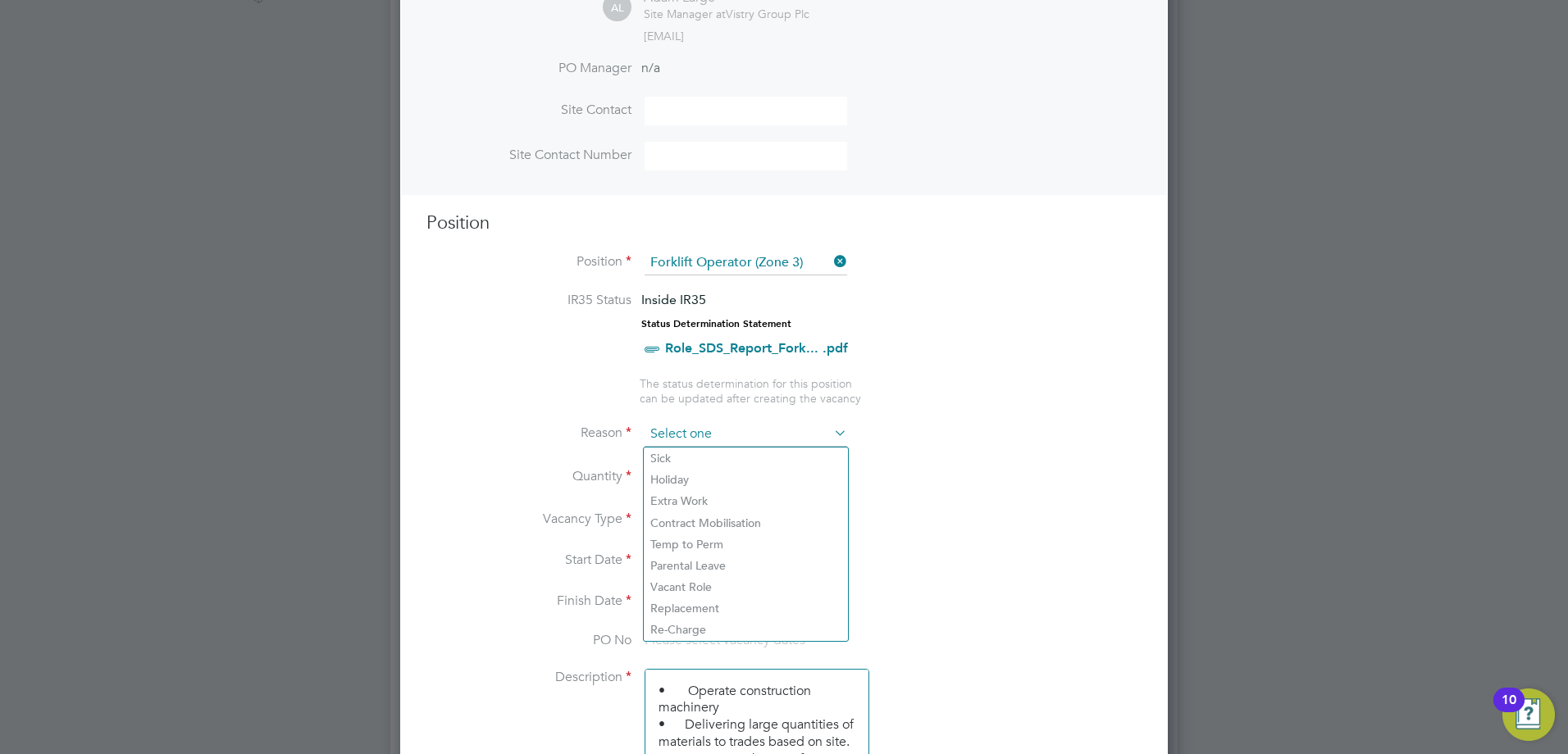 click at bounding box center (745, 434) 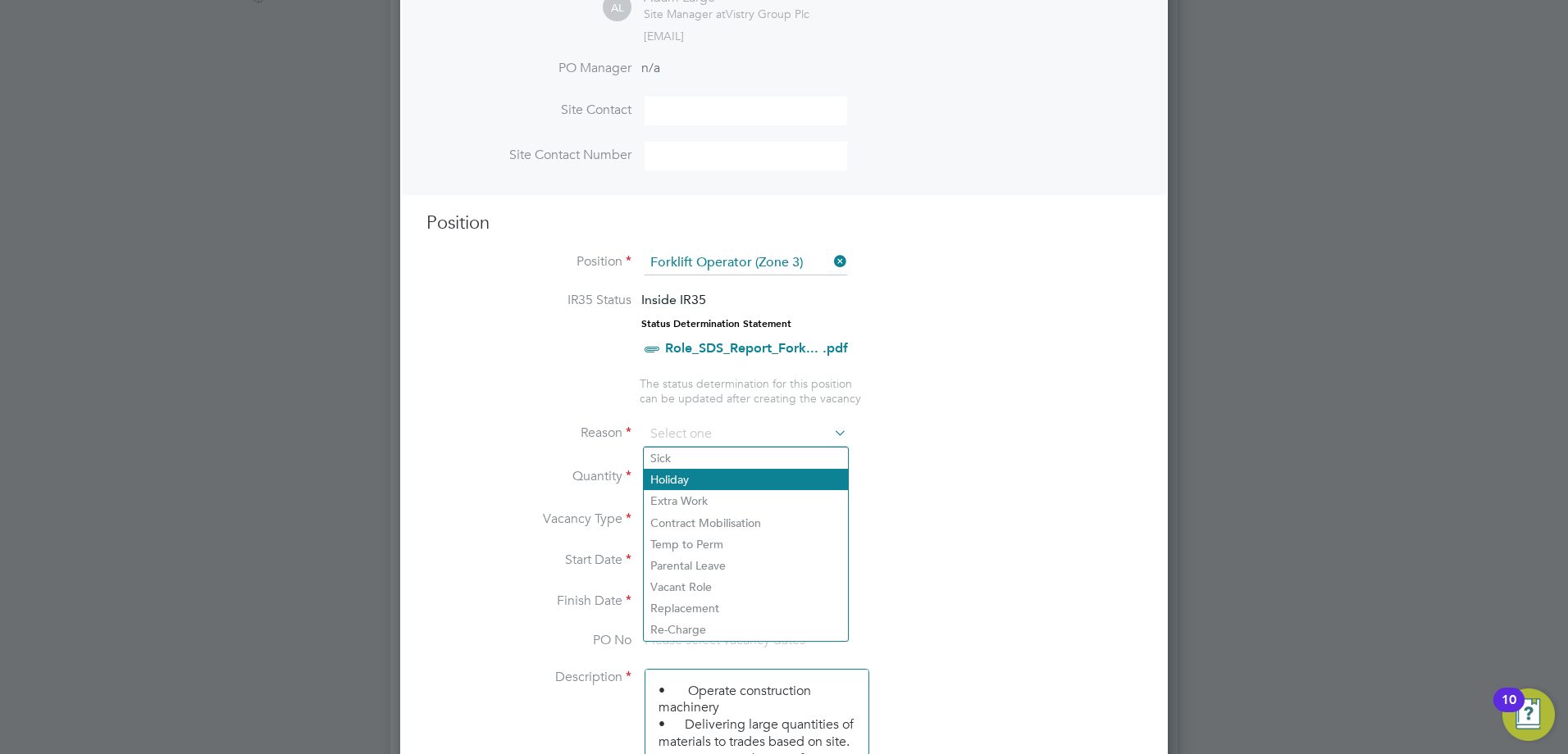 click on "Holiday" 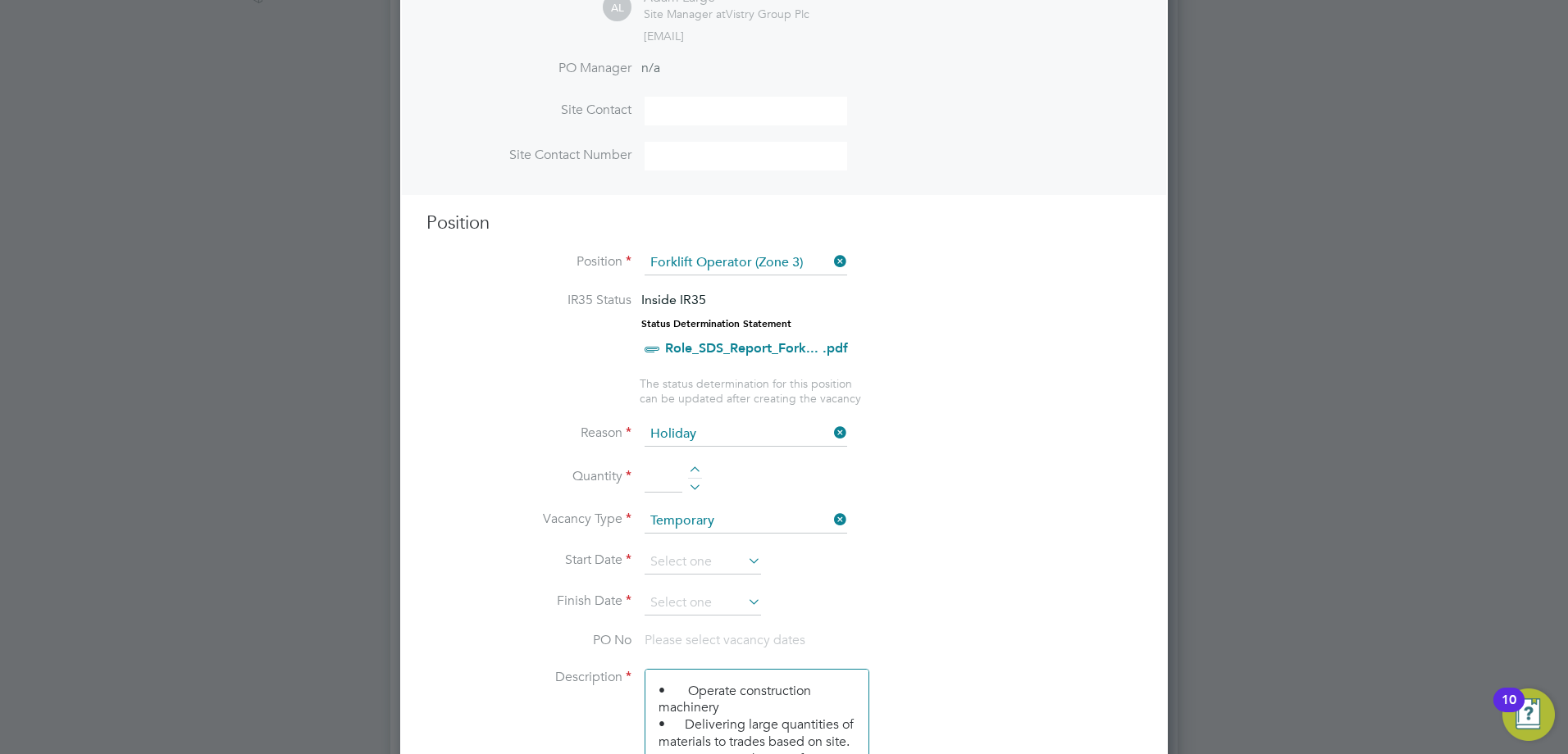 click at bounding box center (695, 472) 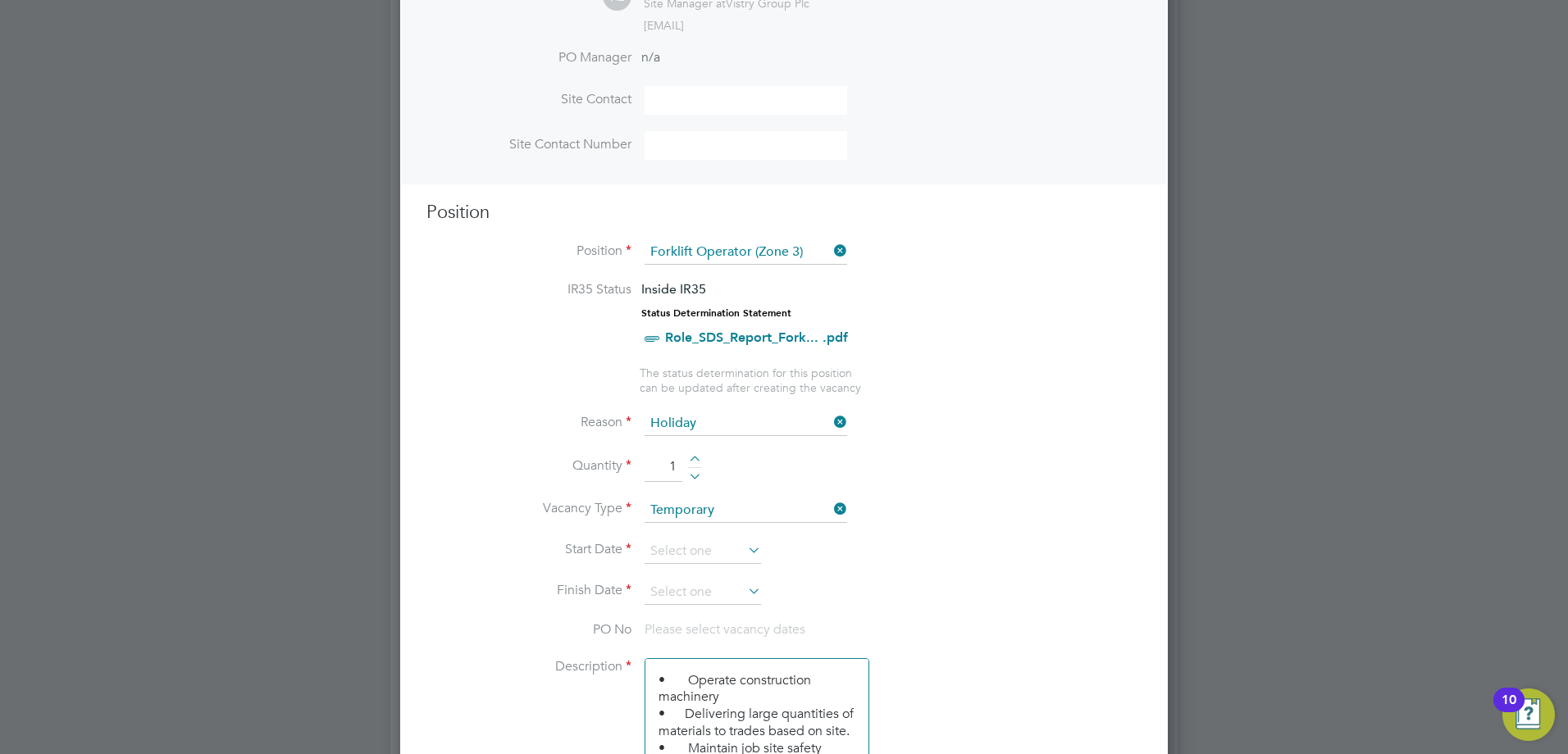 scroll, scrollTop: 574, scrollLeft: 0, axis: vertical 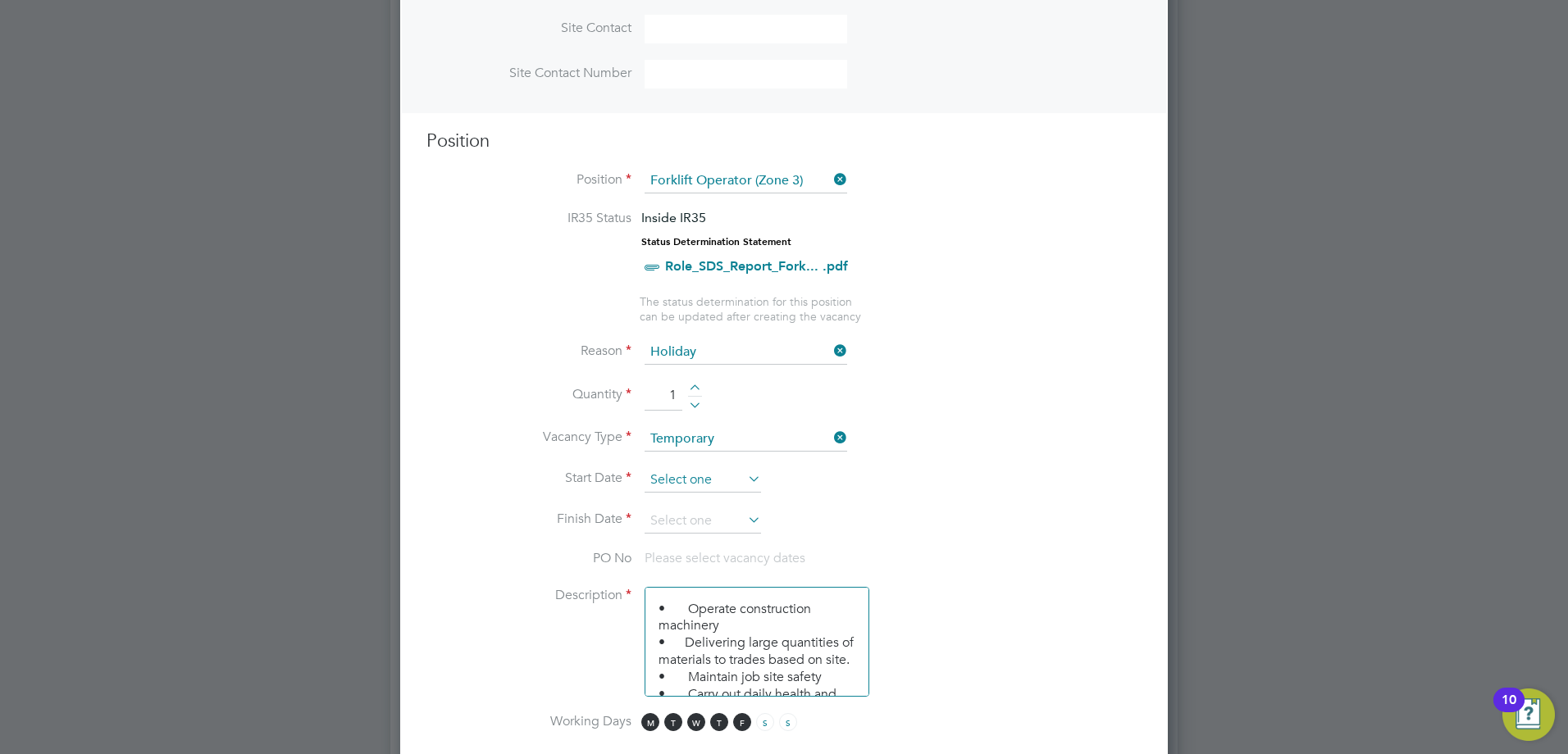 click at bounding box center [703, 480] 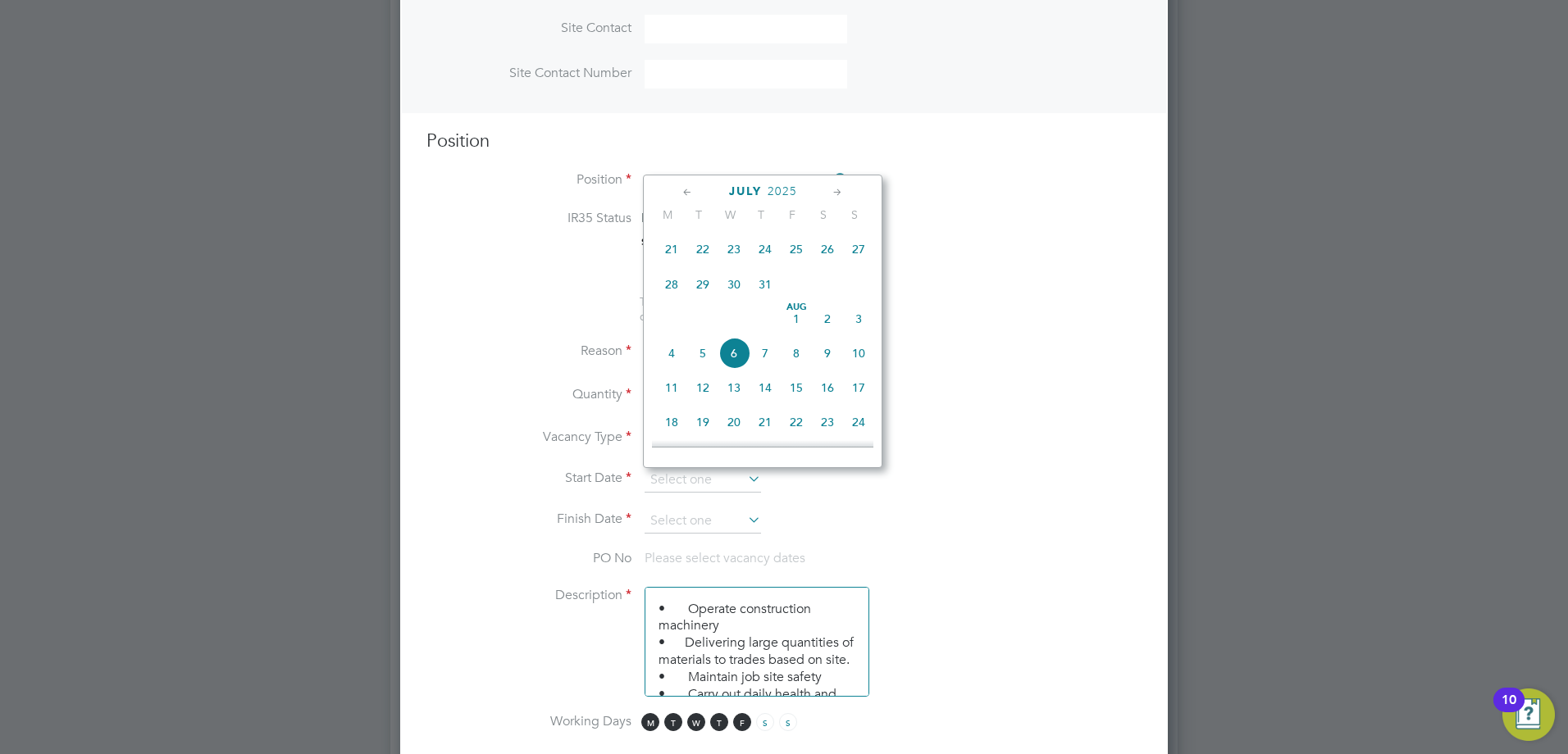 scroll, scrollTop: 450, scrollLeft: 0, axis: vertical 